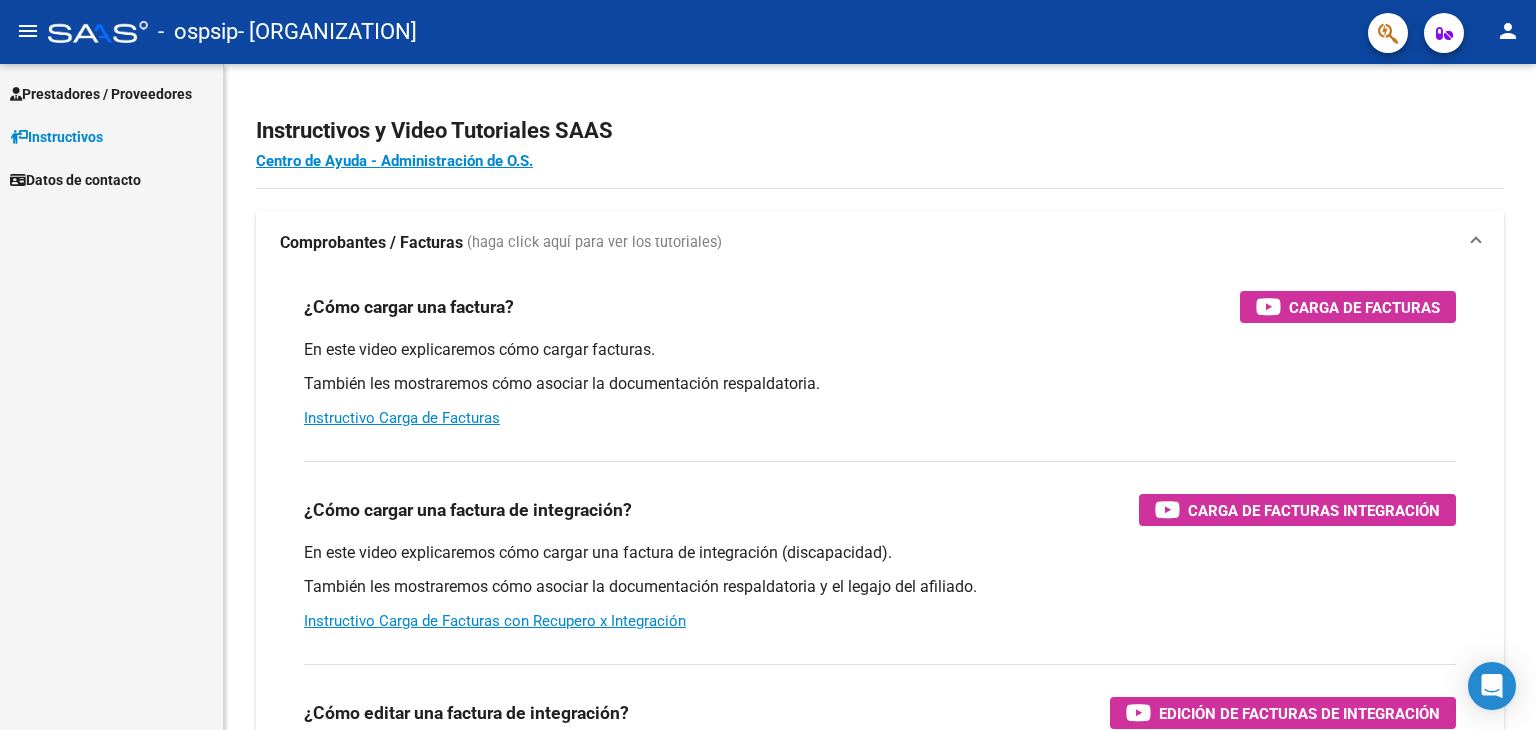 scroll, scrollTop: 0, scrollLeft: 0, axis: both 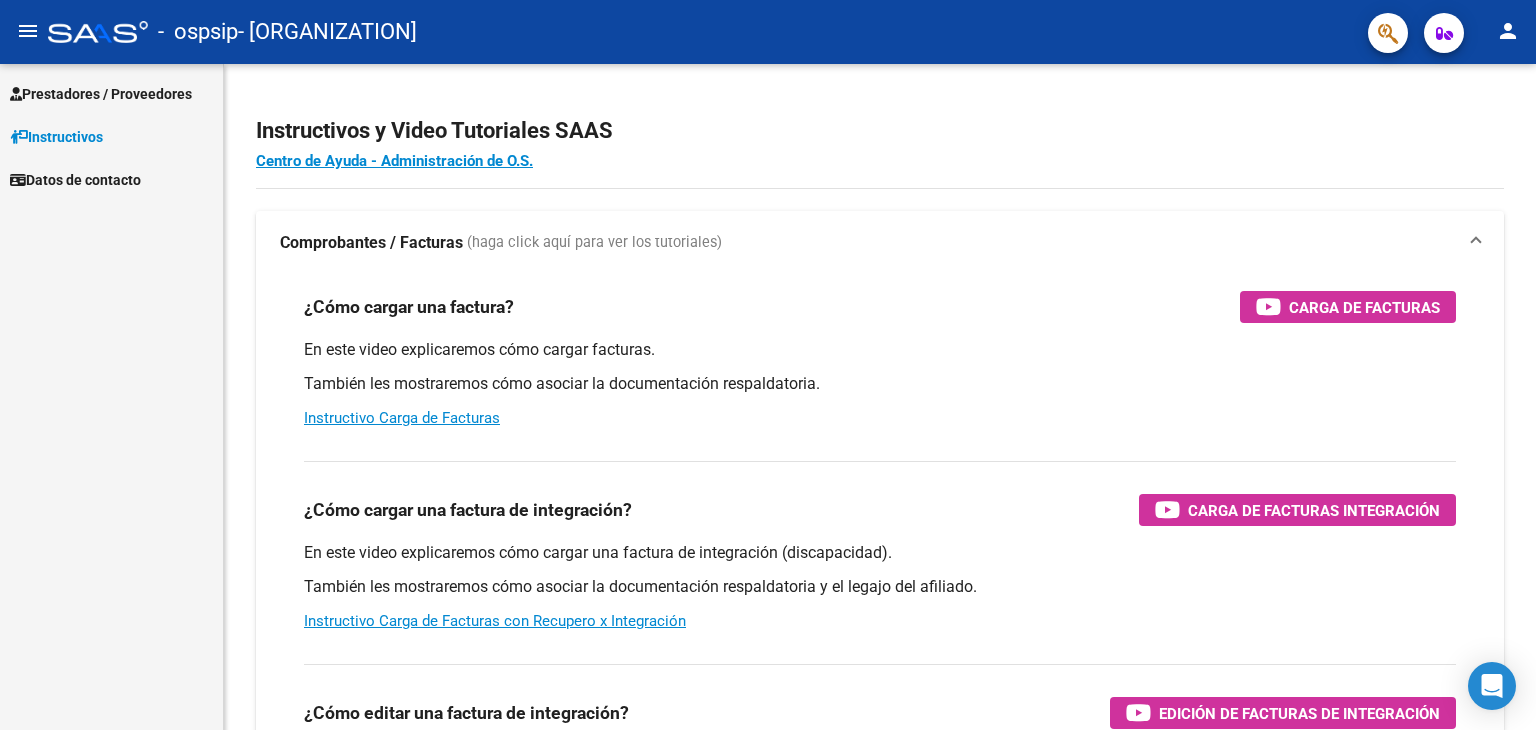 click on "Prestadores / Proveedores" at bounding box center [111, 93] 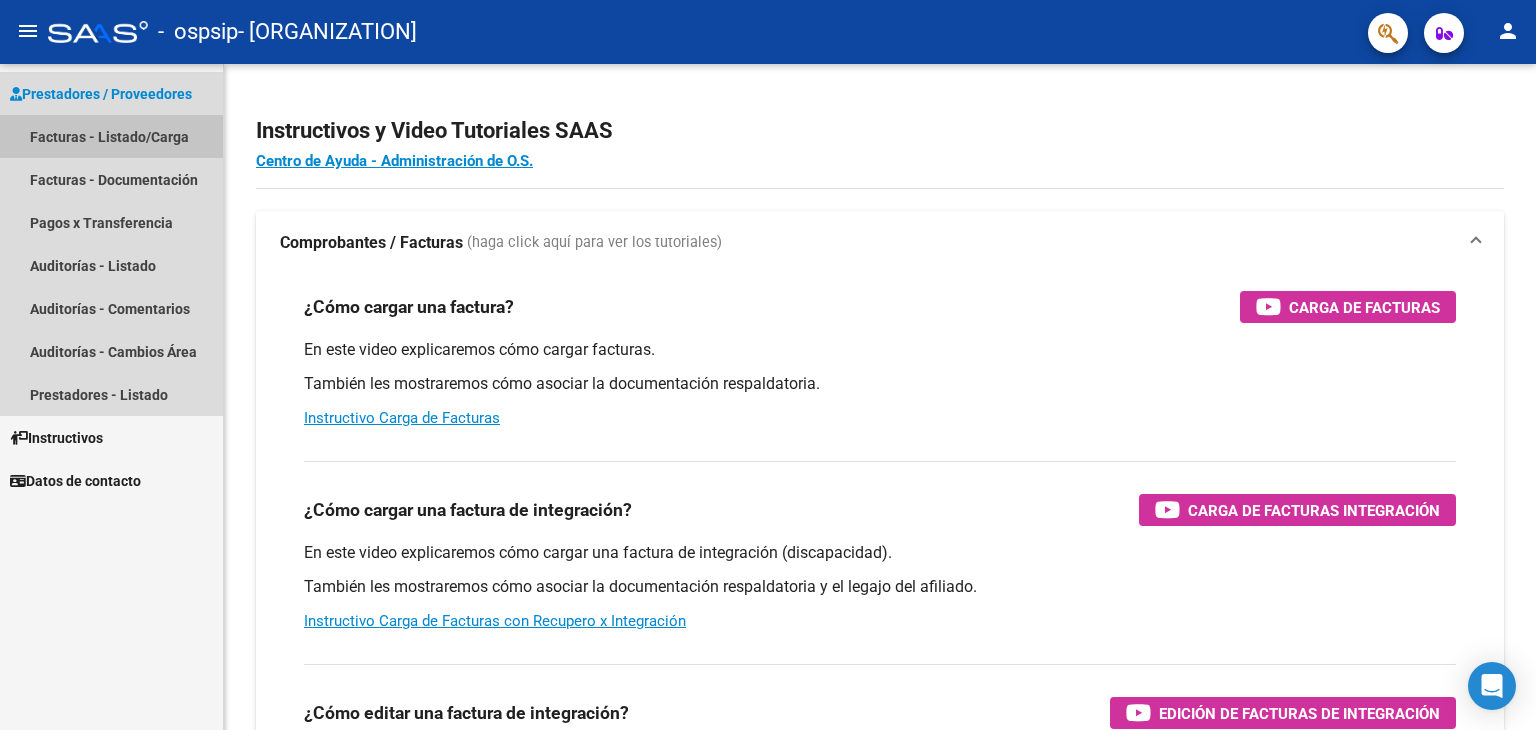 click on "Facturas - Listado/Carga" at bounding box center (111, 136) 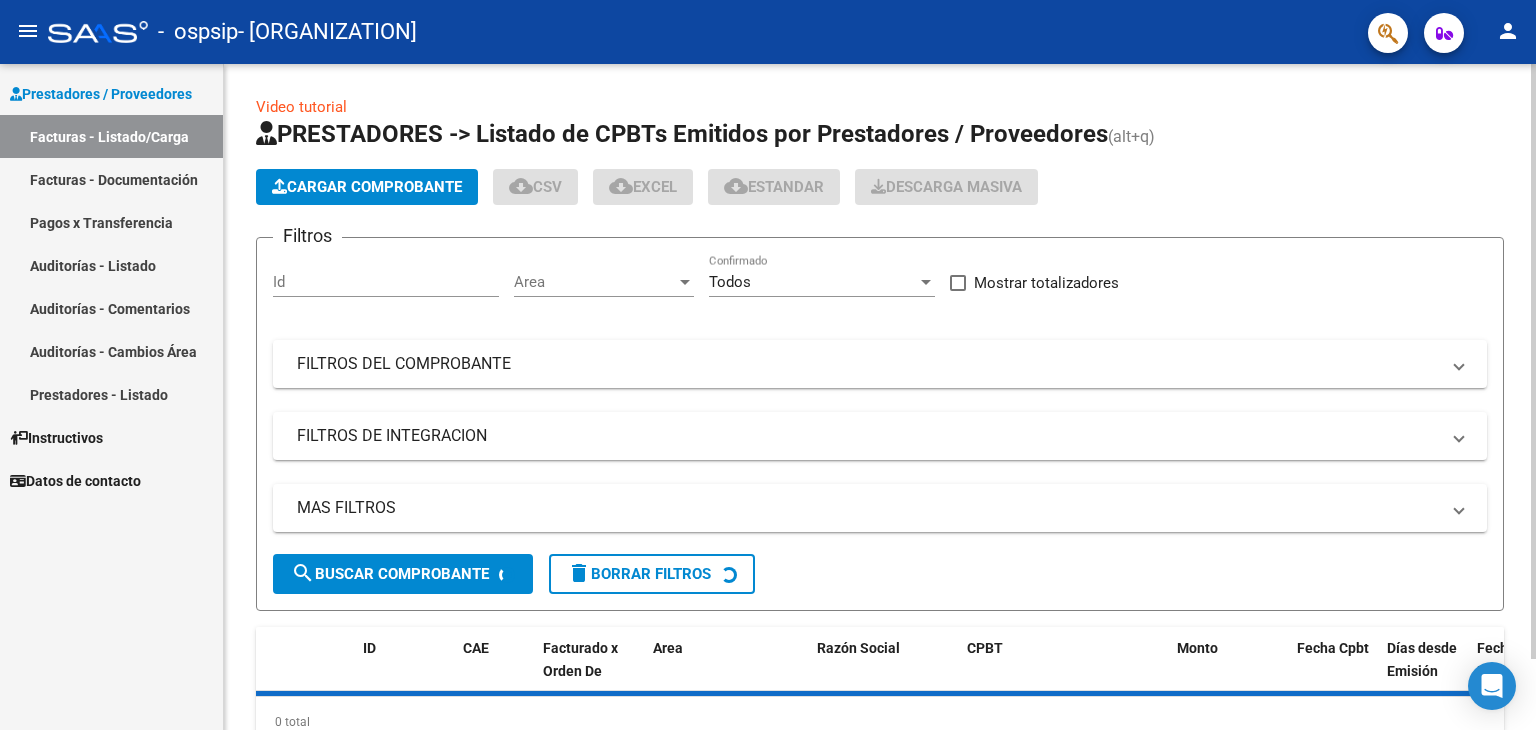 click on "Cargar Comprobante" 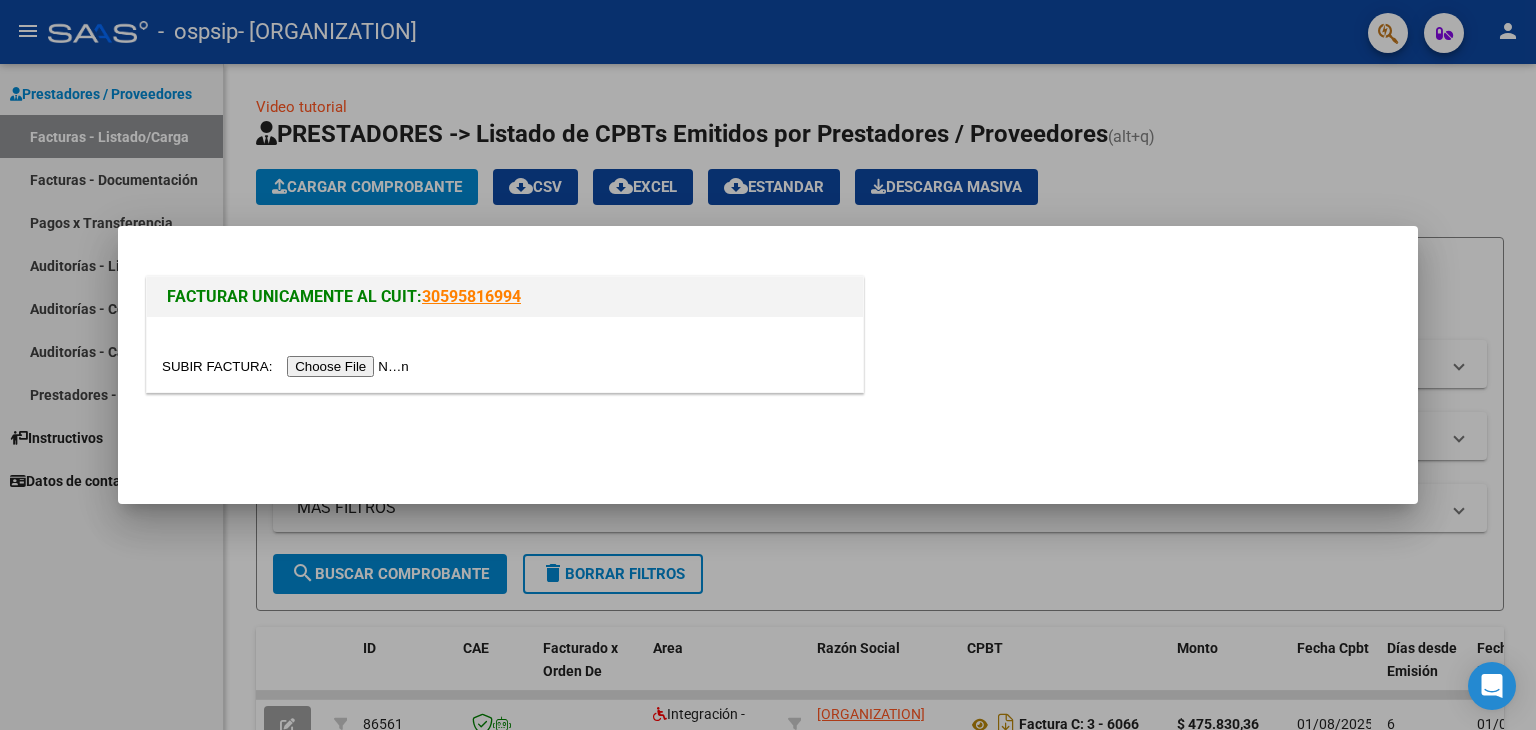 click at bounding box center (768, 365) 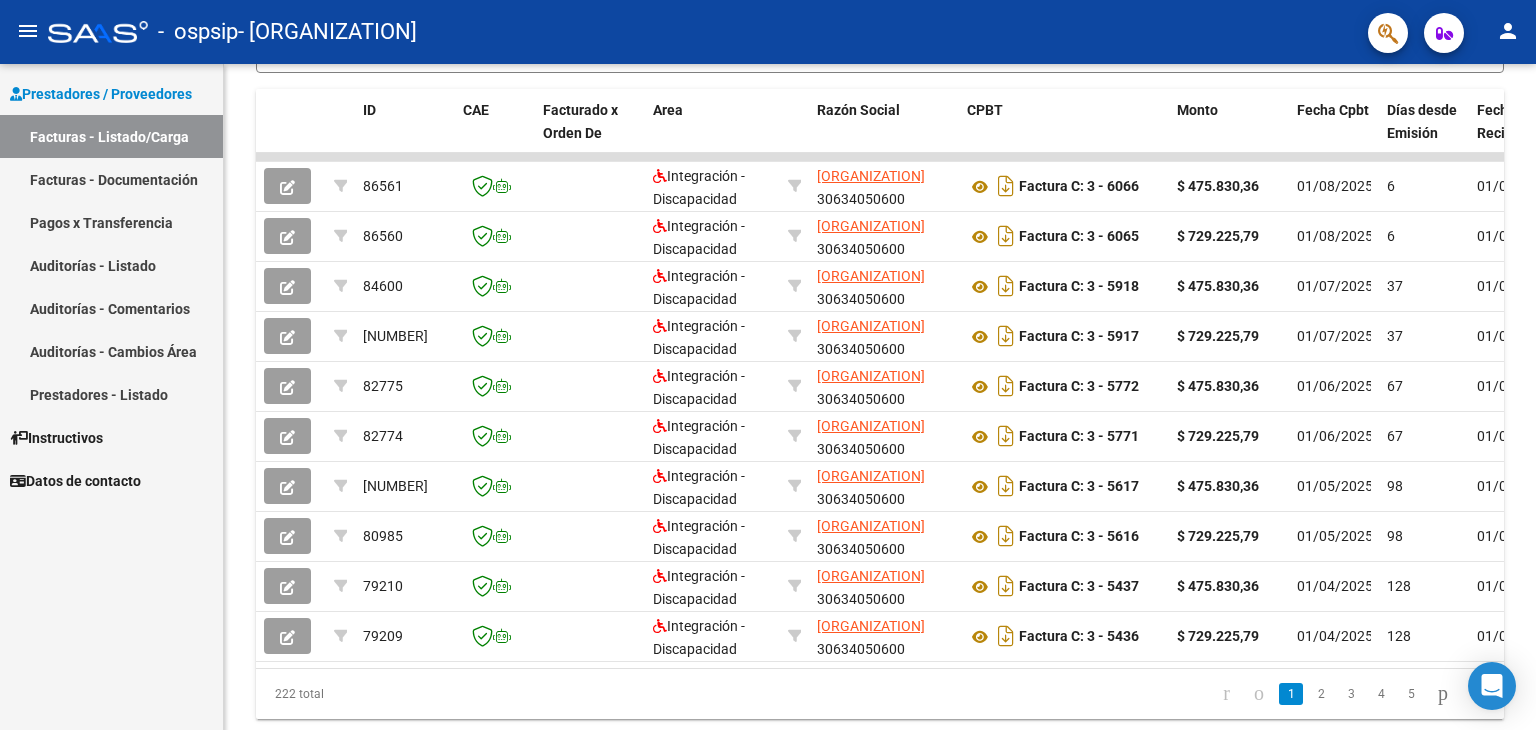 scroll, scrollTop: 542, scrollLeft: 0, axis: vertical 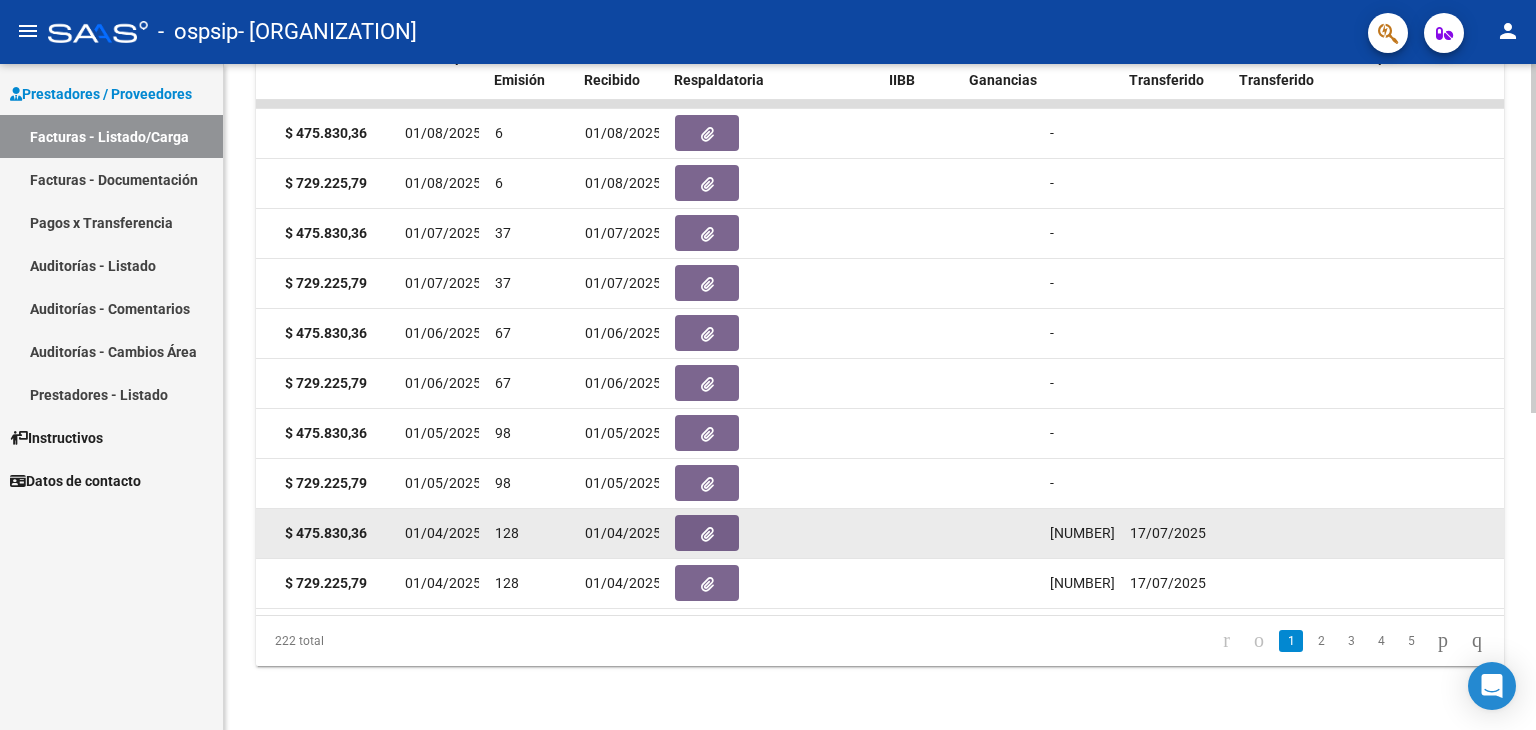 click 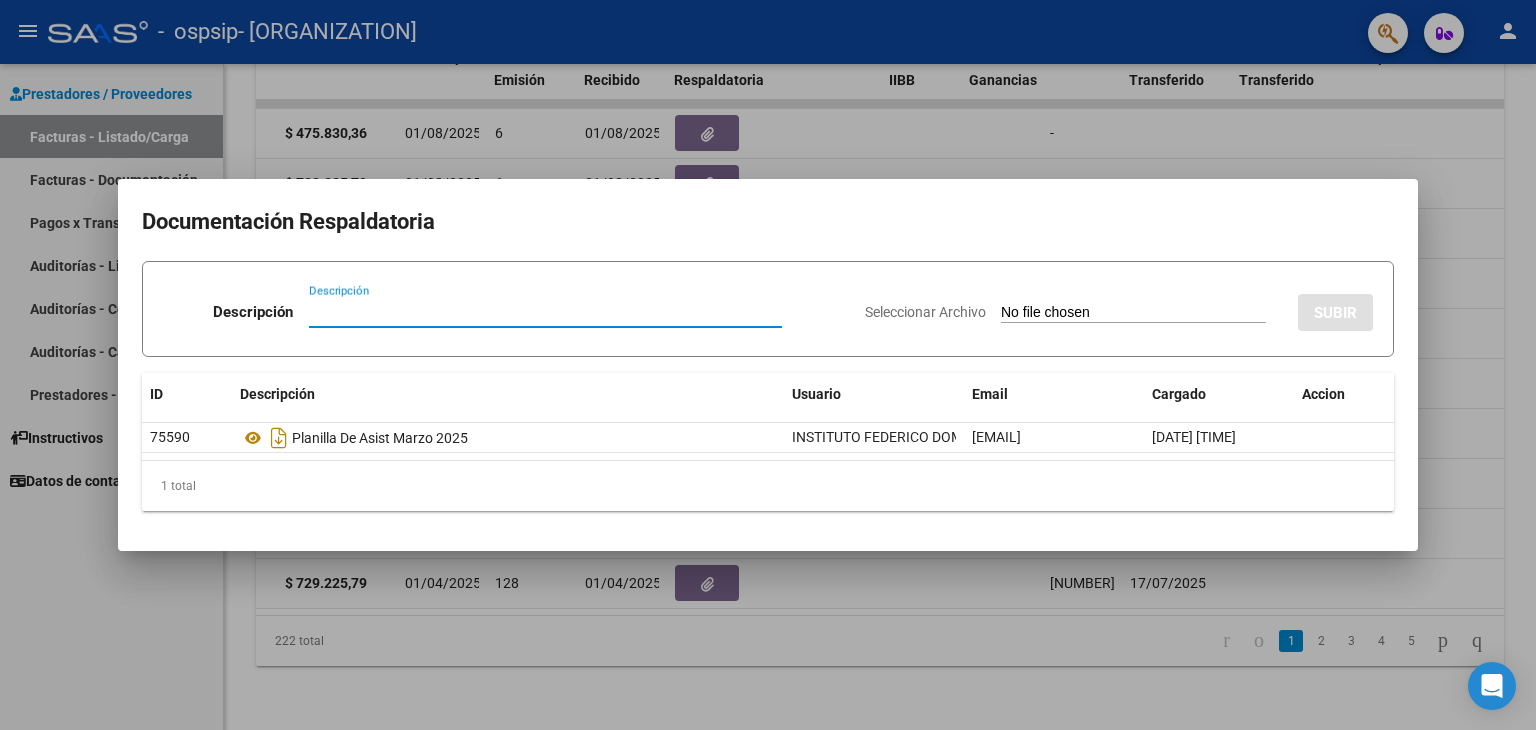 click at bounding box center [768, 365] 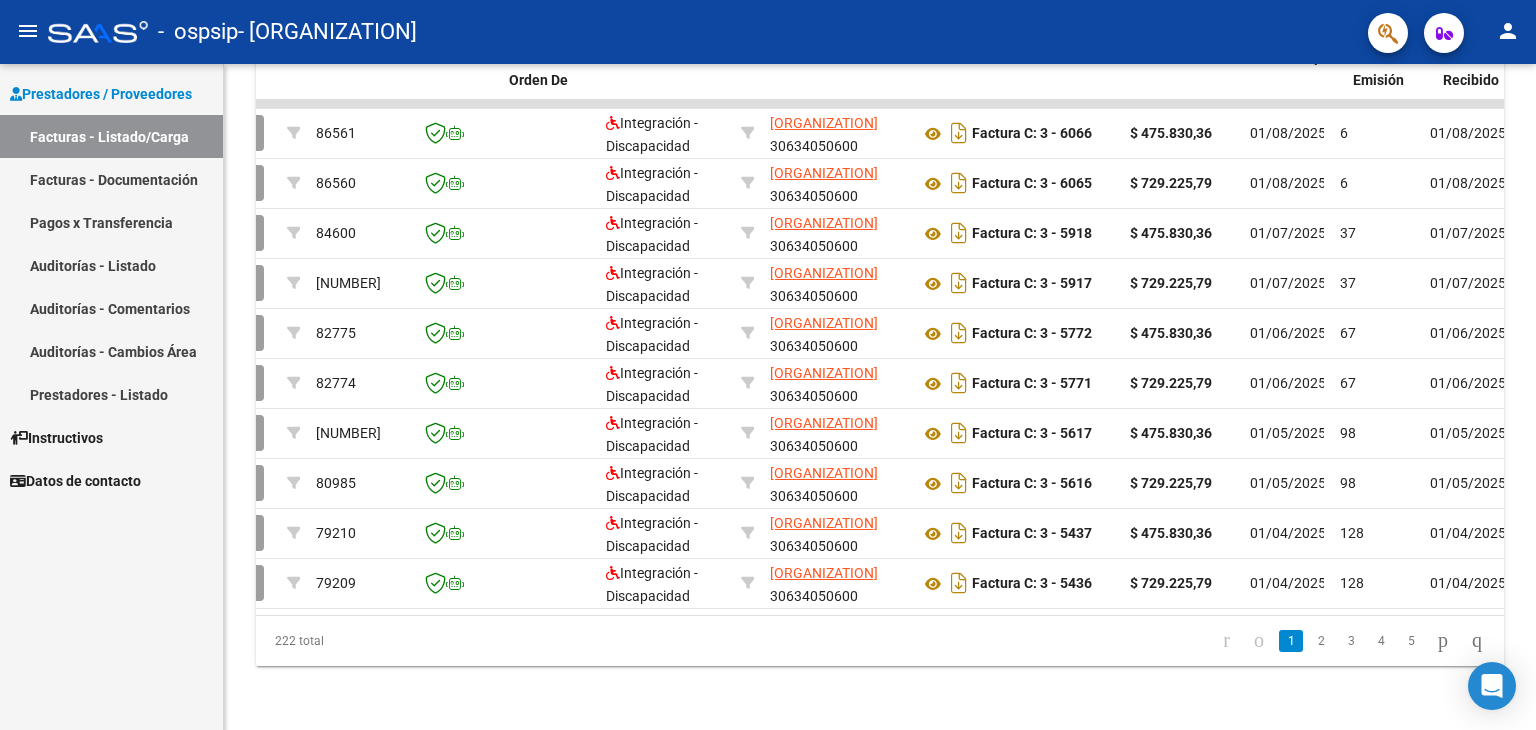 scroll, scrollTop: 0, scrollLeft: 0, axis: both 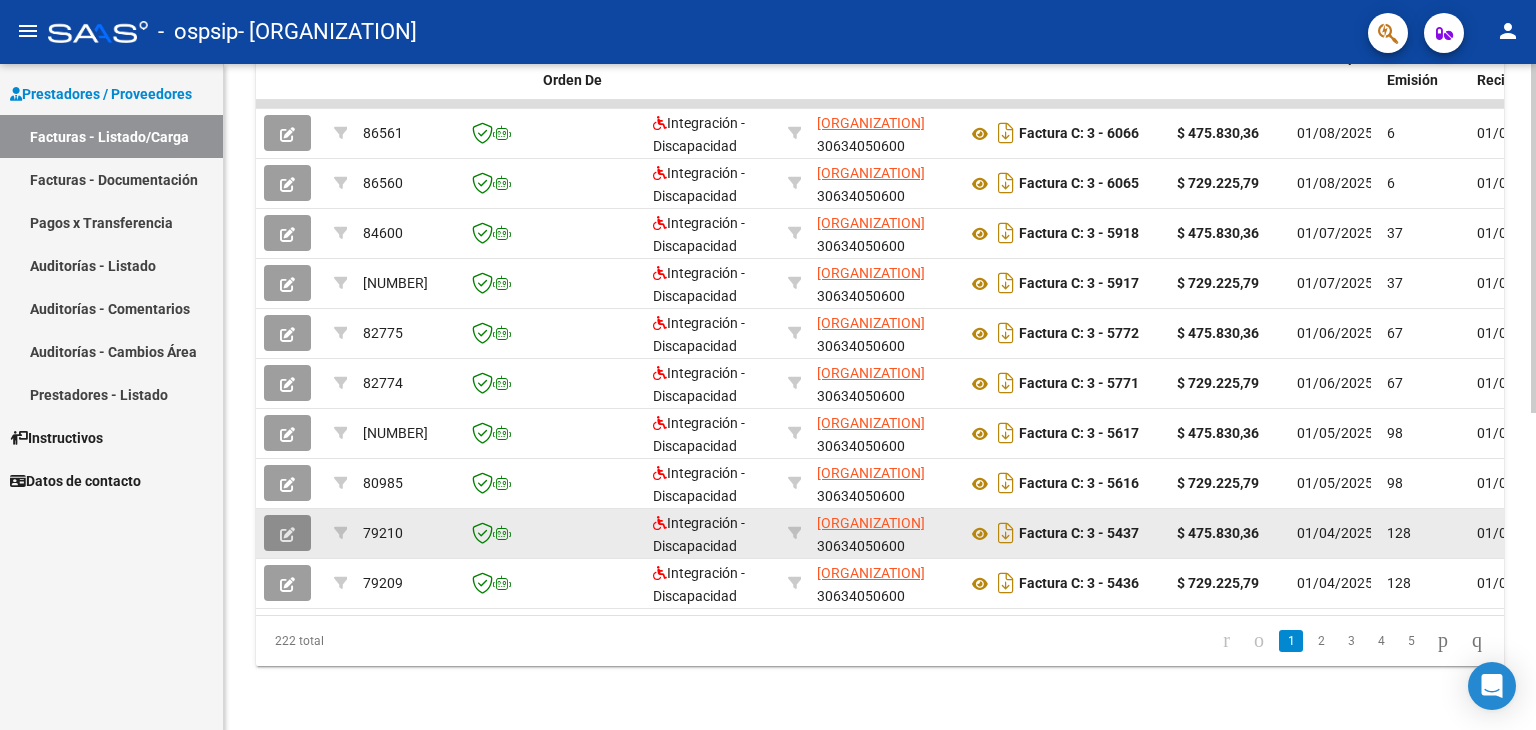 click 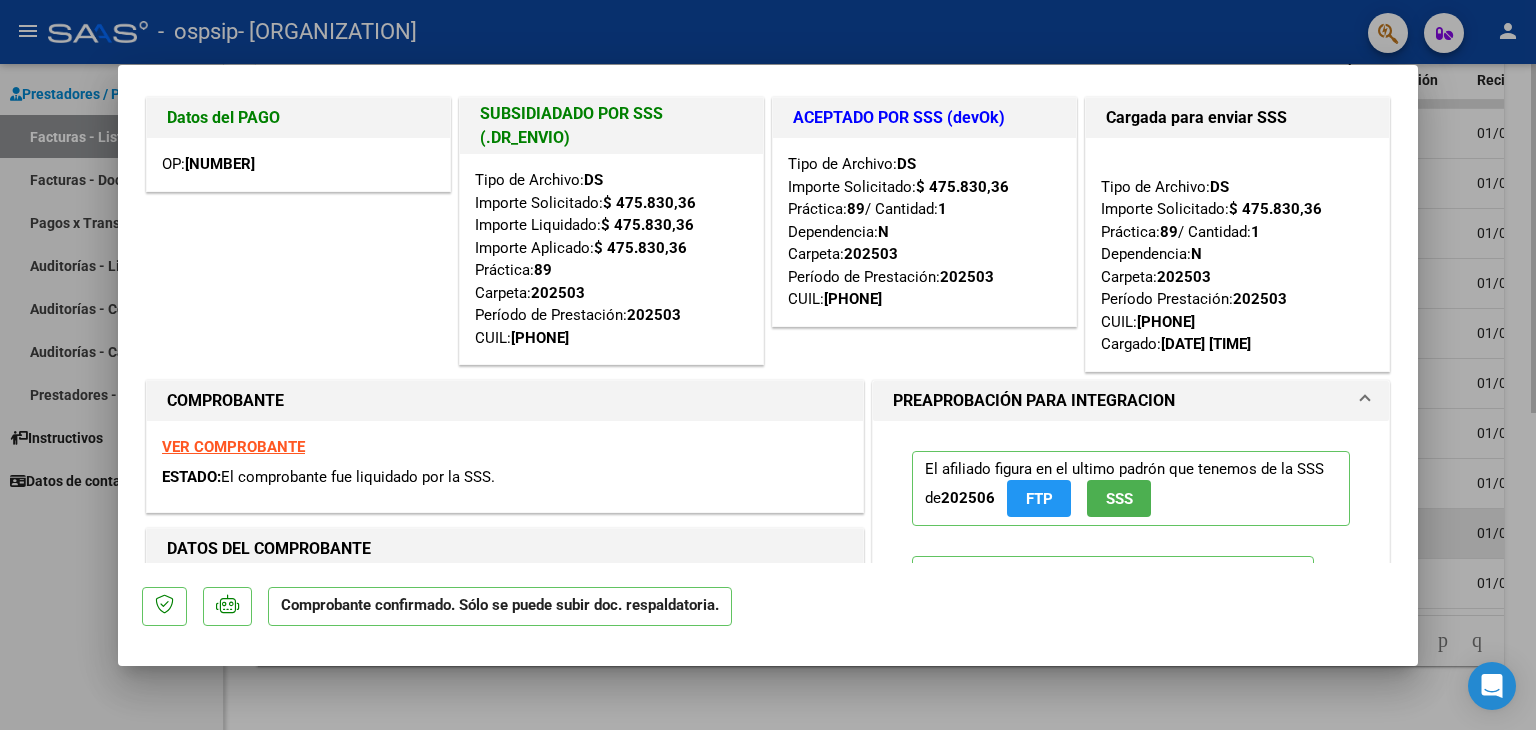 scroll, scrollTop: 0, scrollLeft: 0, axis: both 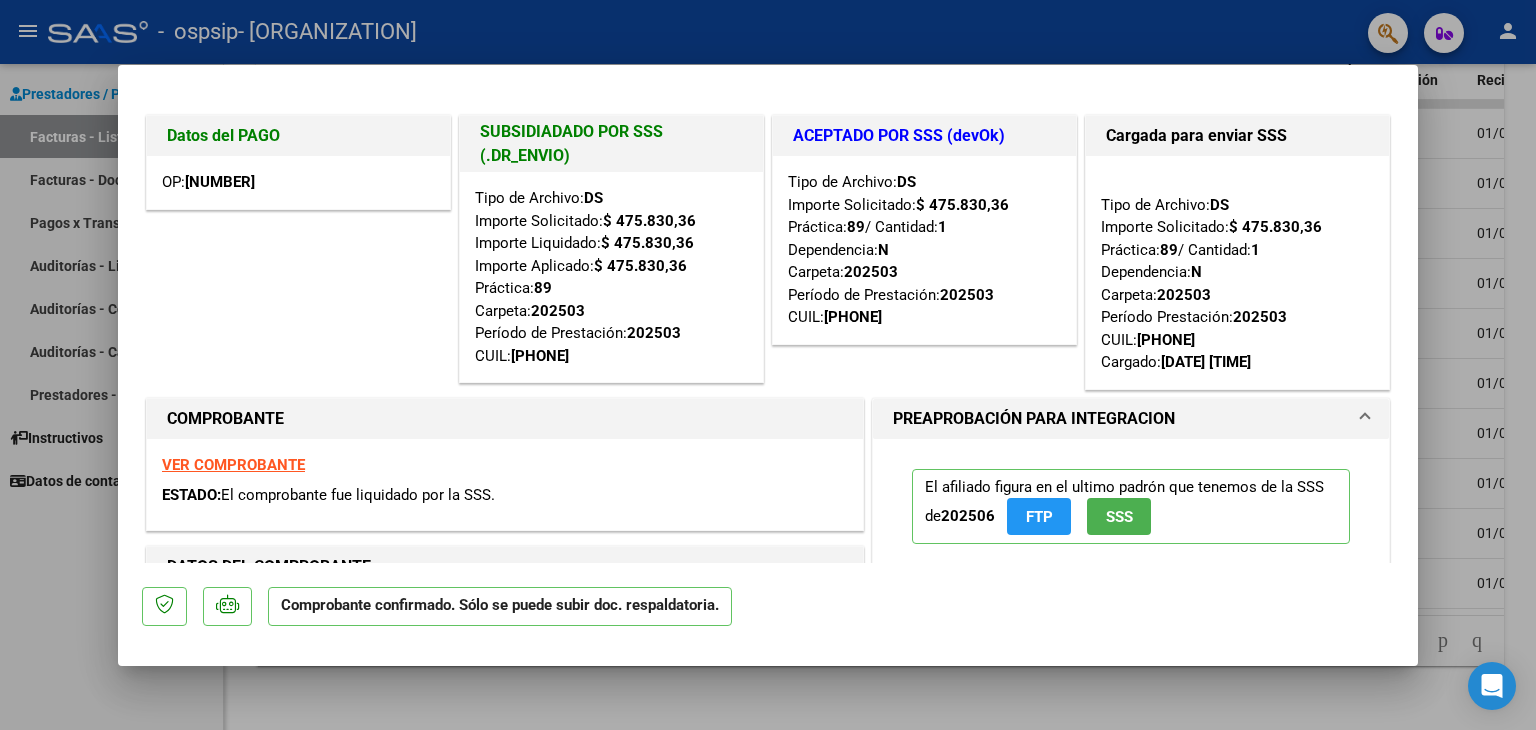 click at bounding box center (768, 365) 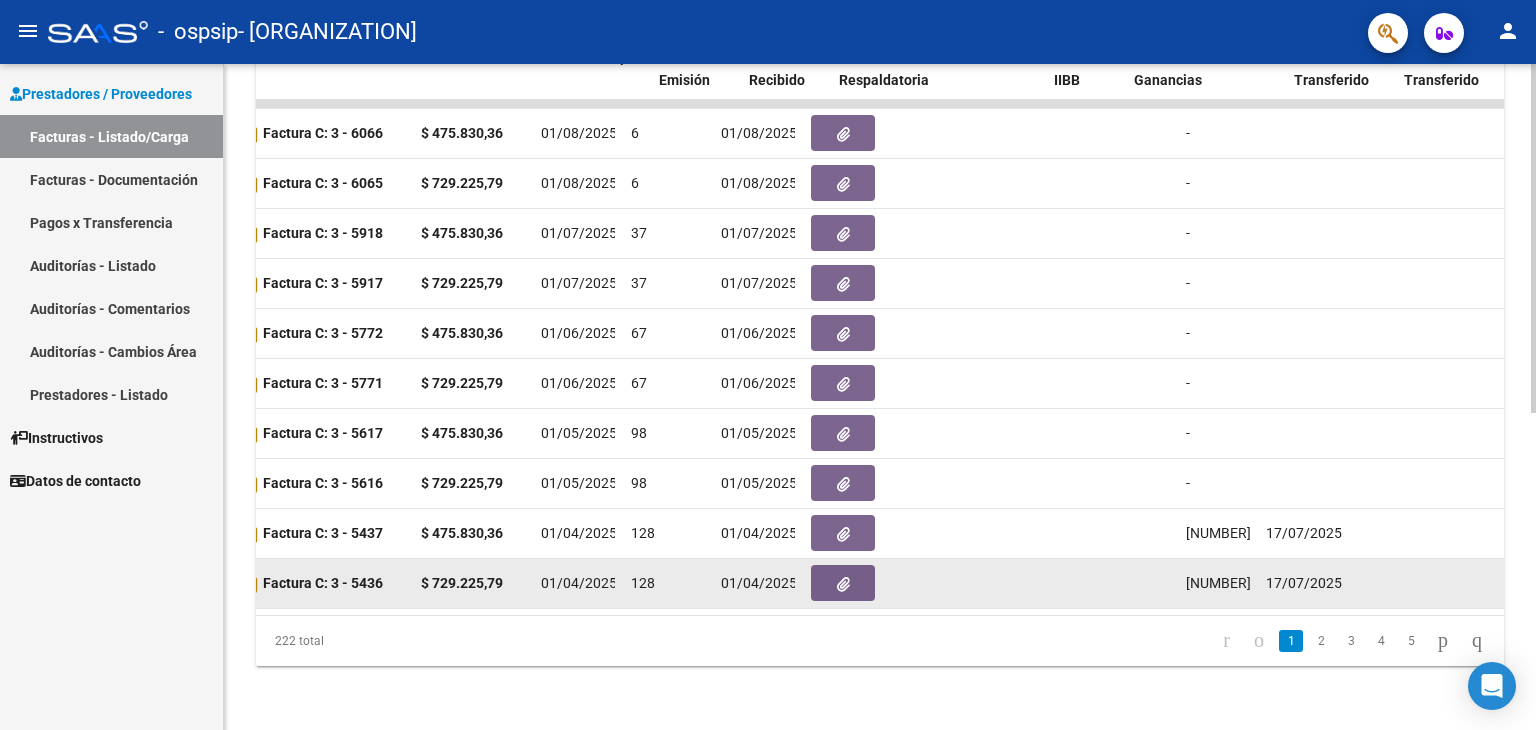 scroll, scrollTop: 0, scrollLeft: 714, axis: horizontal 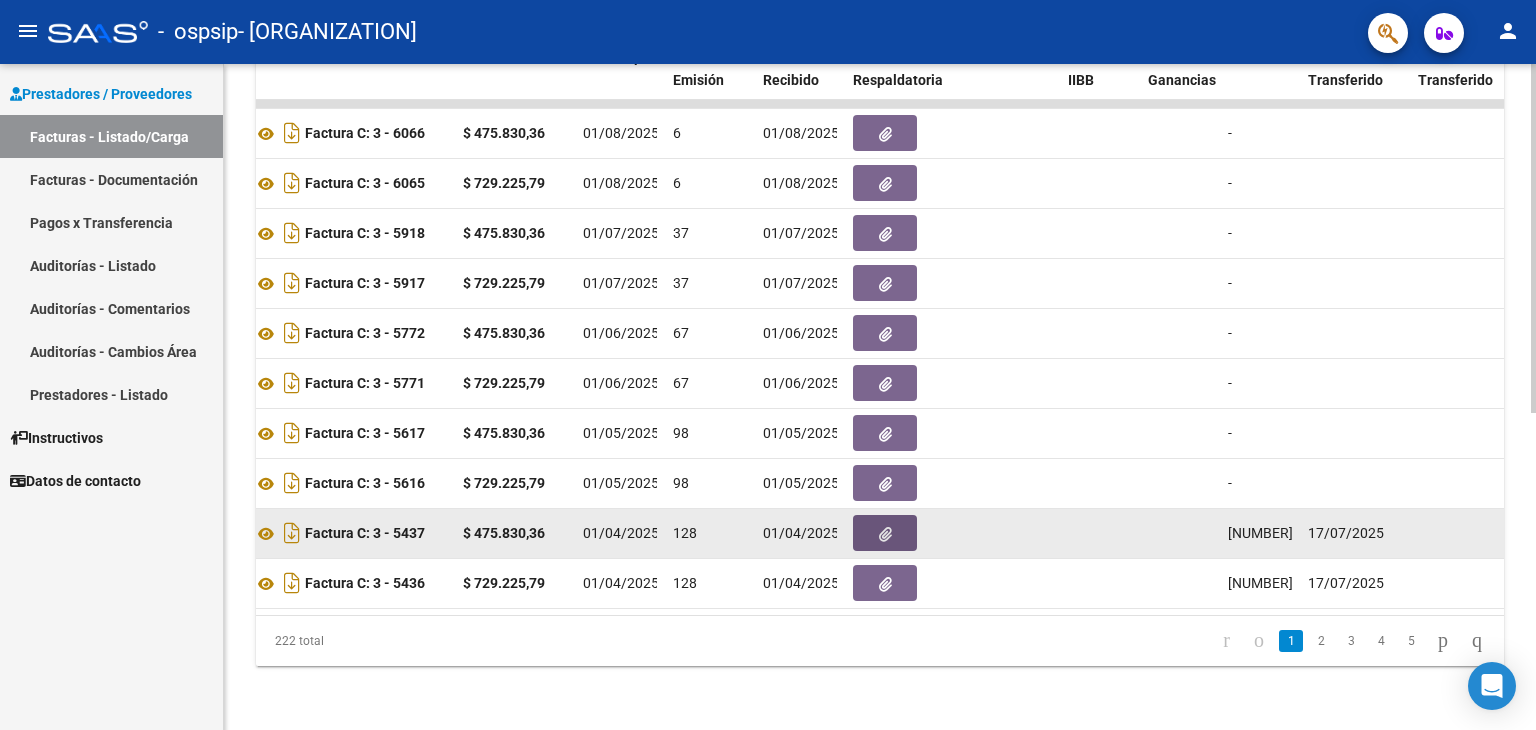 click 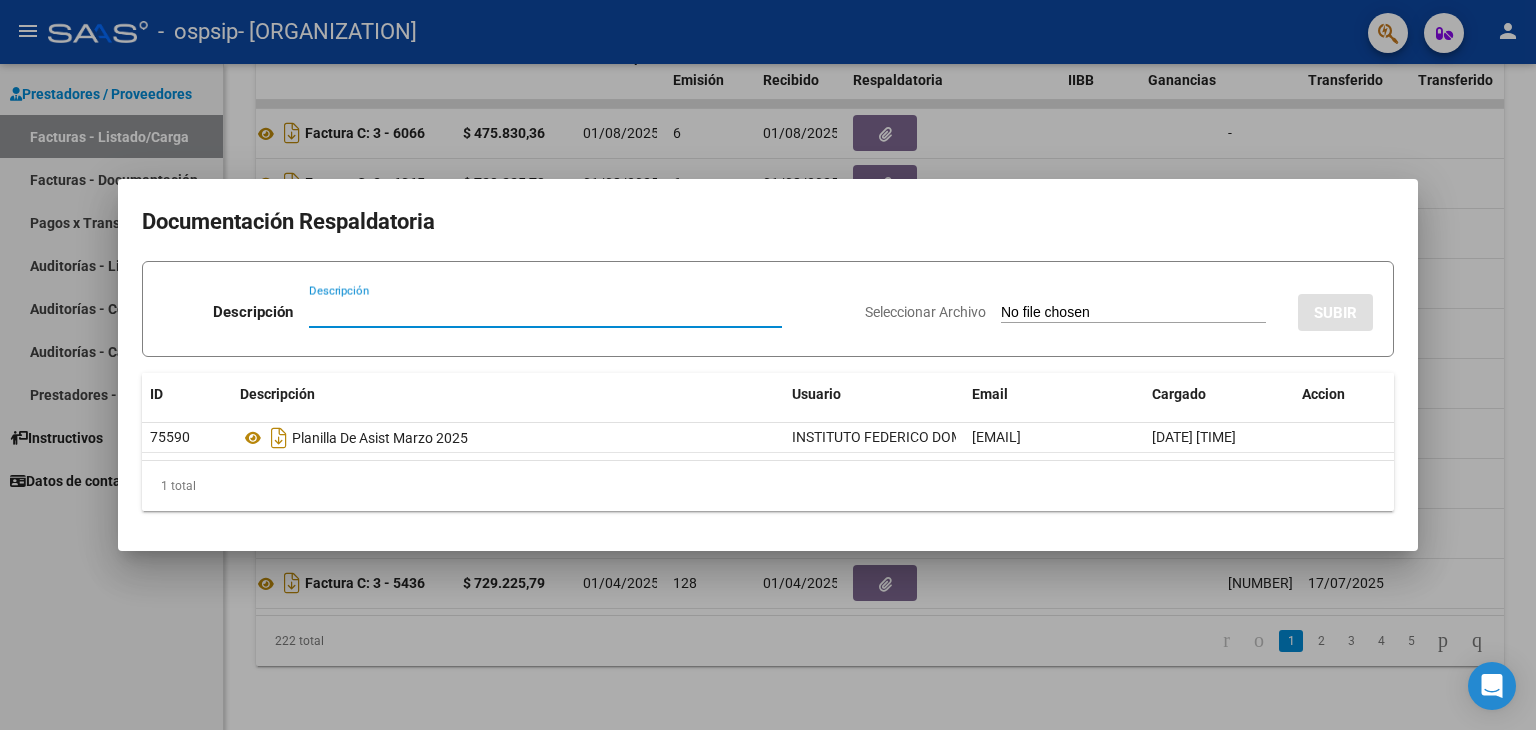 click at bounding box center [768, 365] 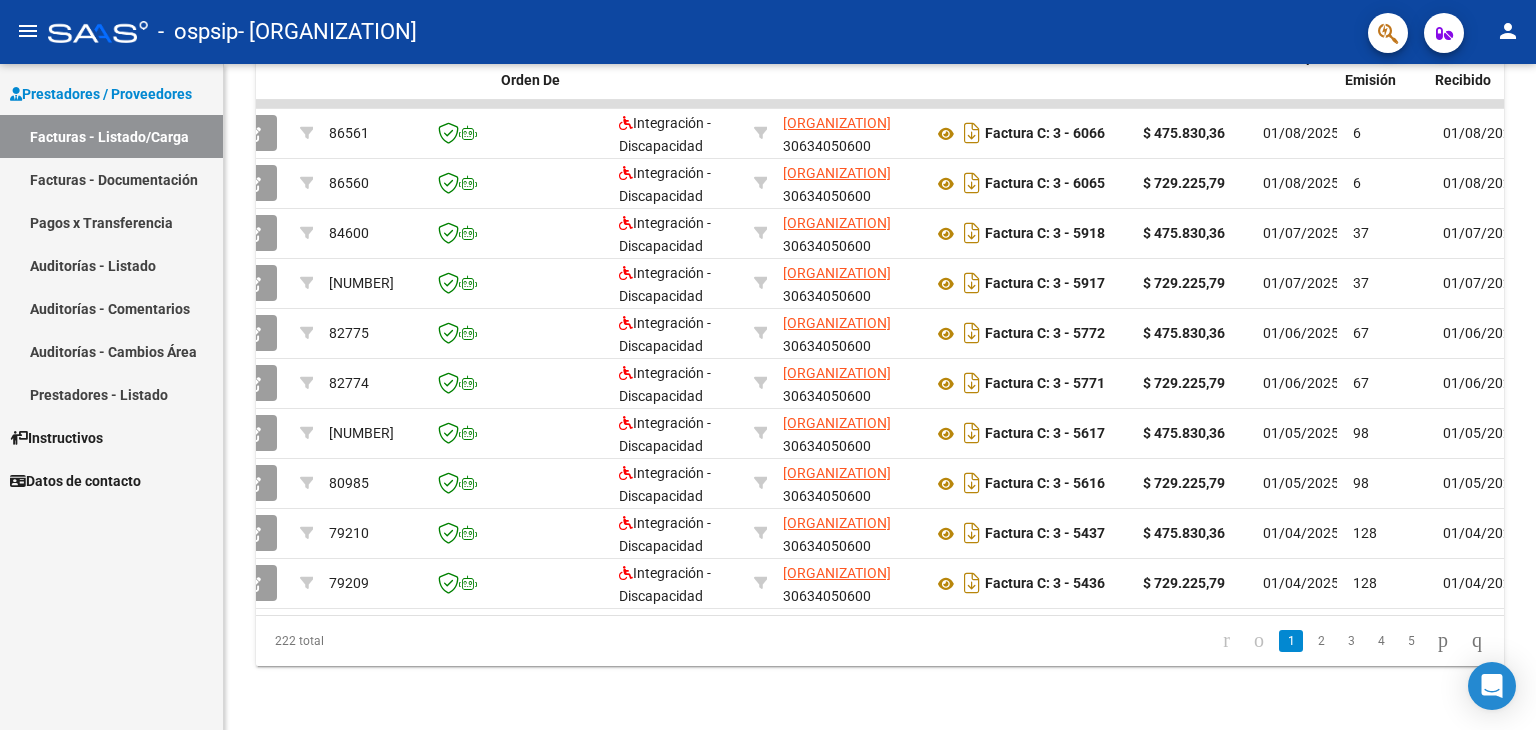 scroll, scrollTop: 0, scrollLeft: 33, axis: horizontal 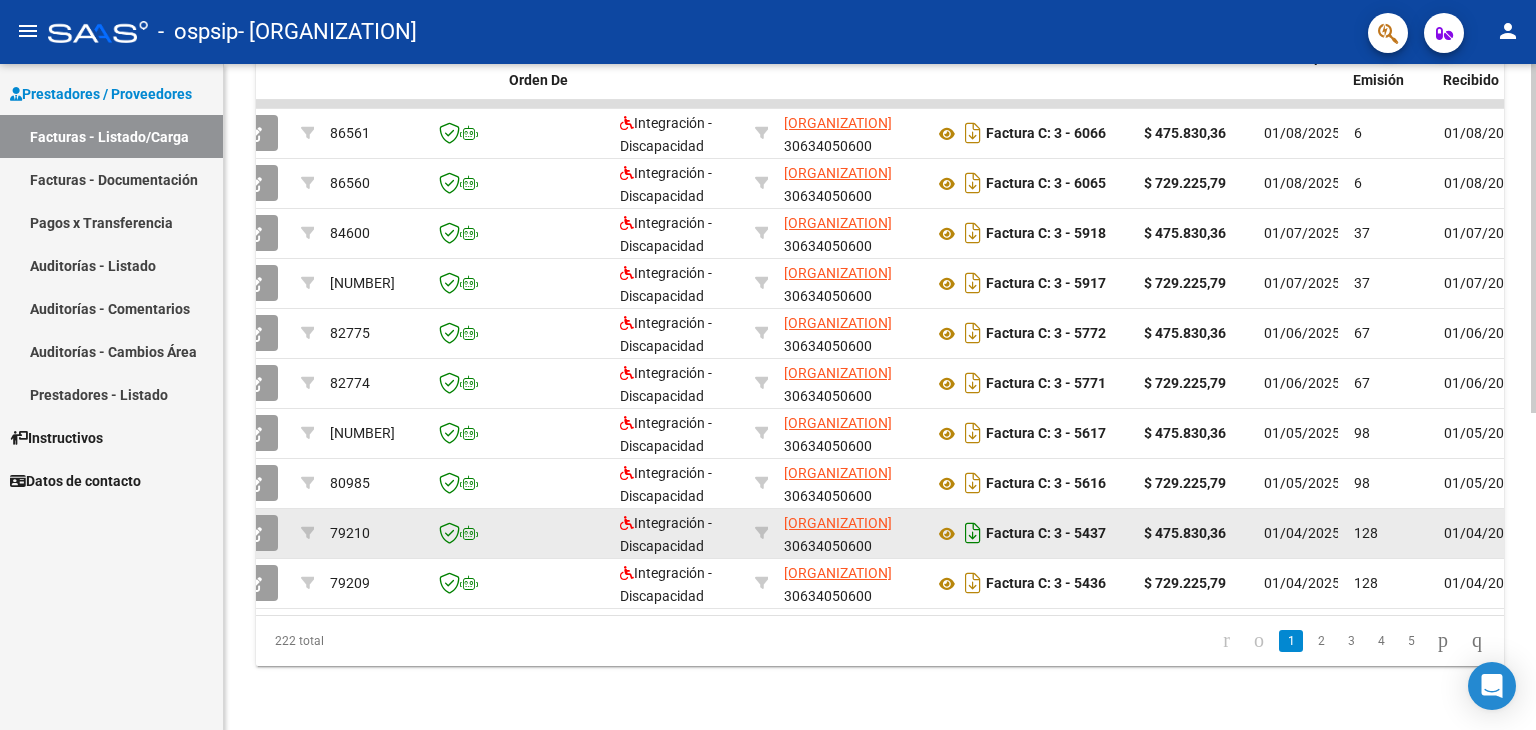 click 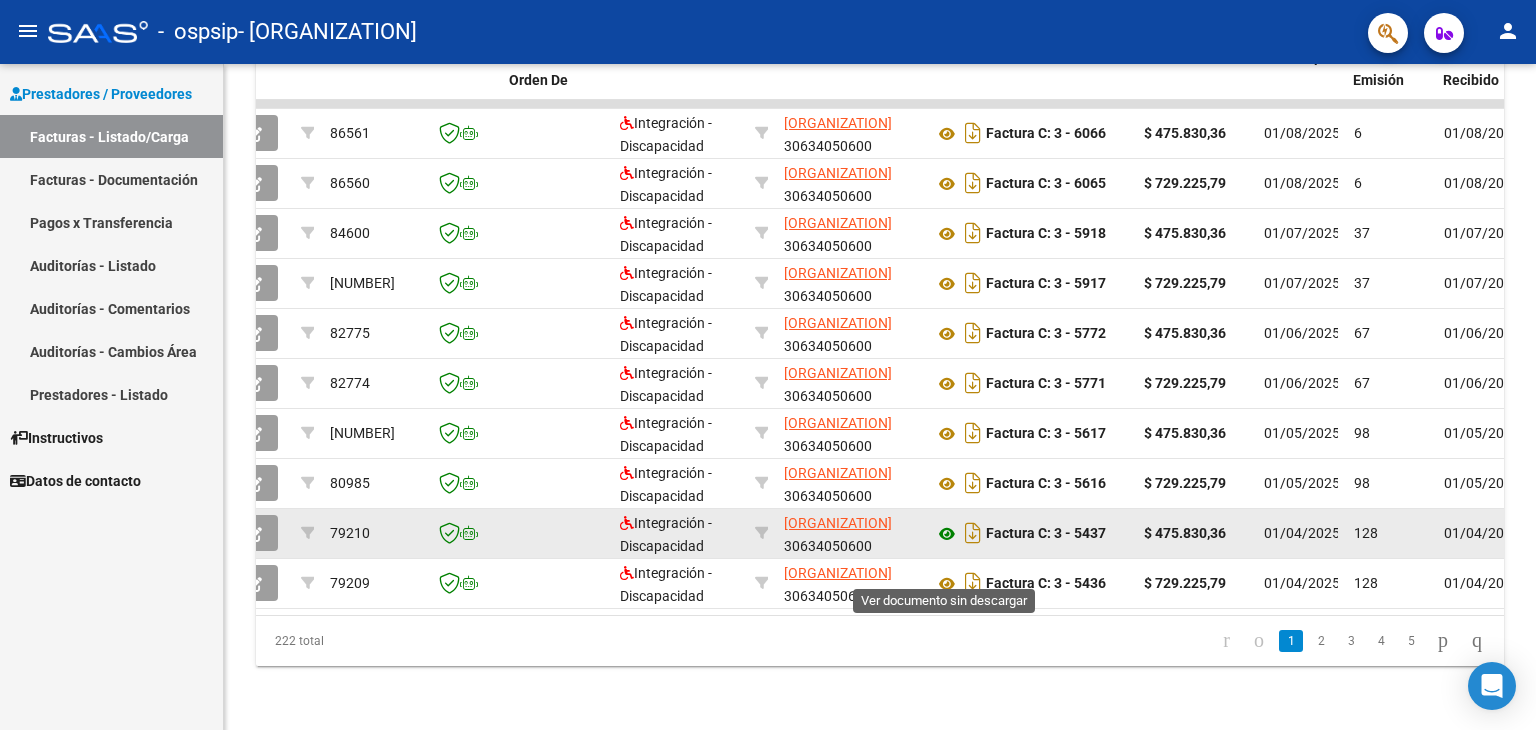 click 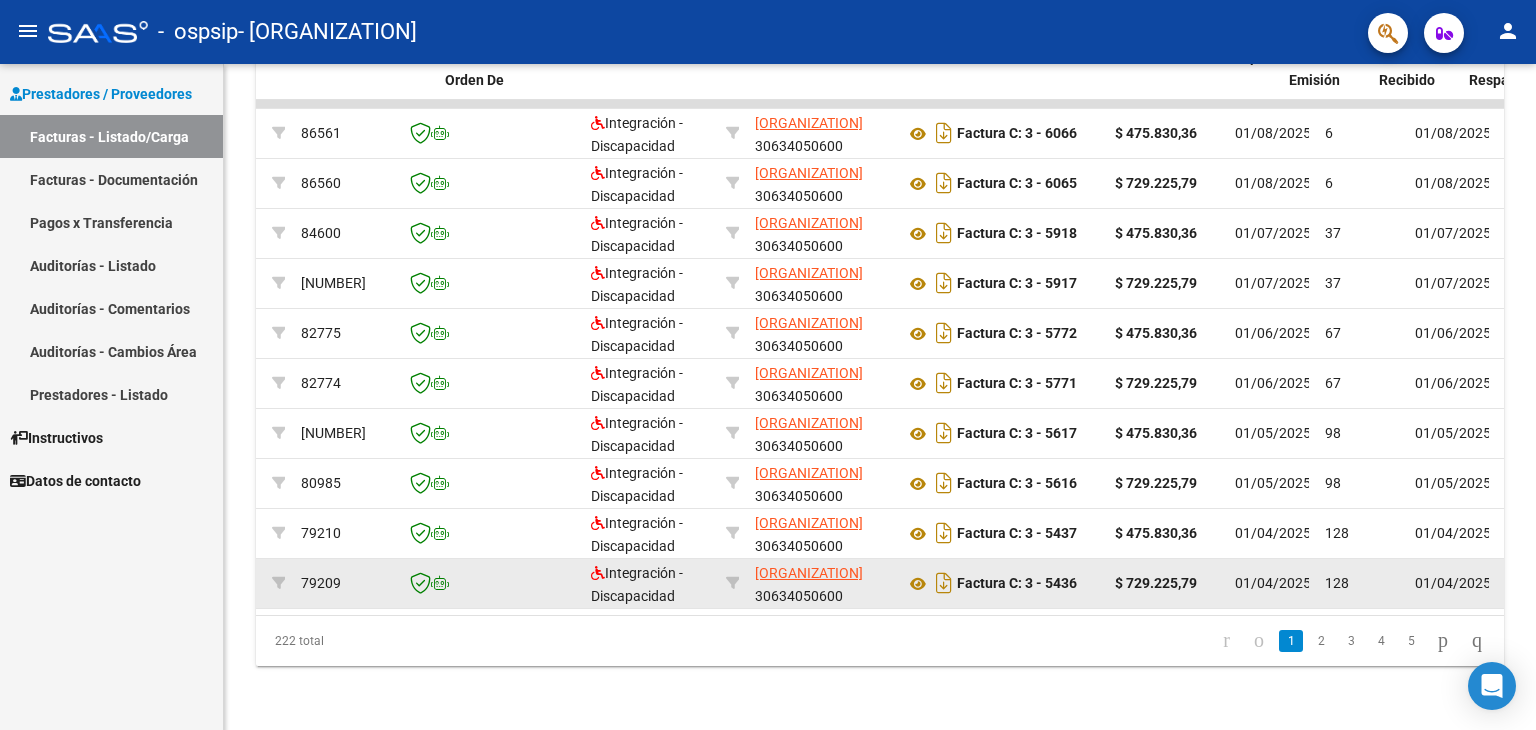 scroll, scrollTop: 0, scrollLeft: 0, axis: both 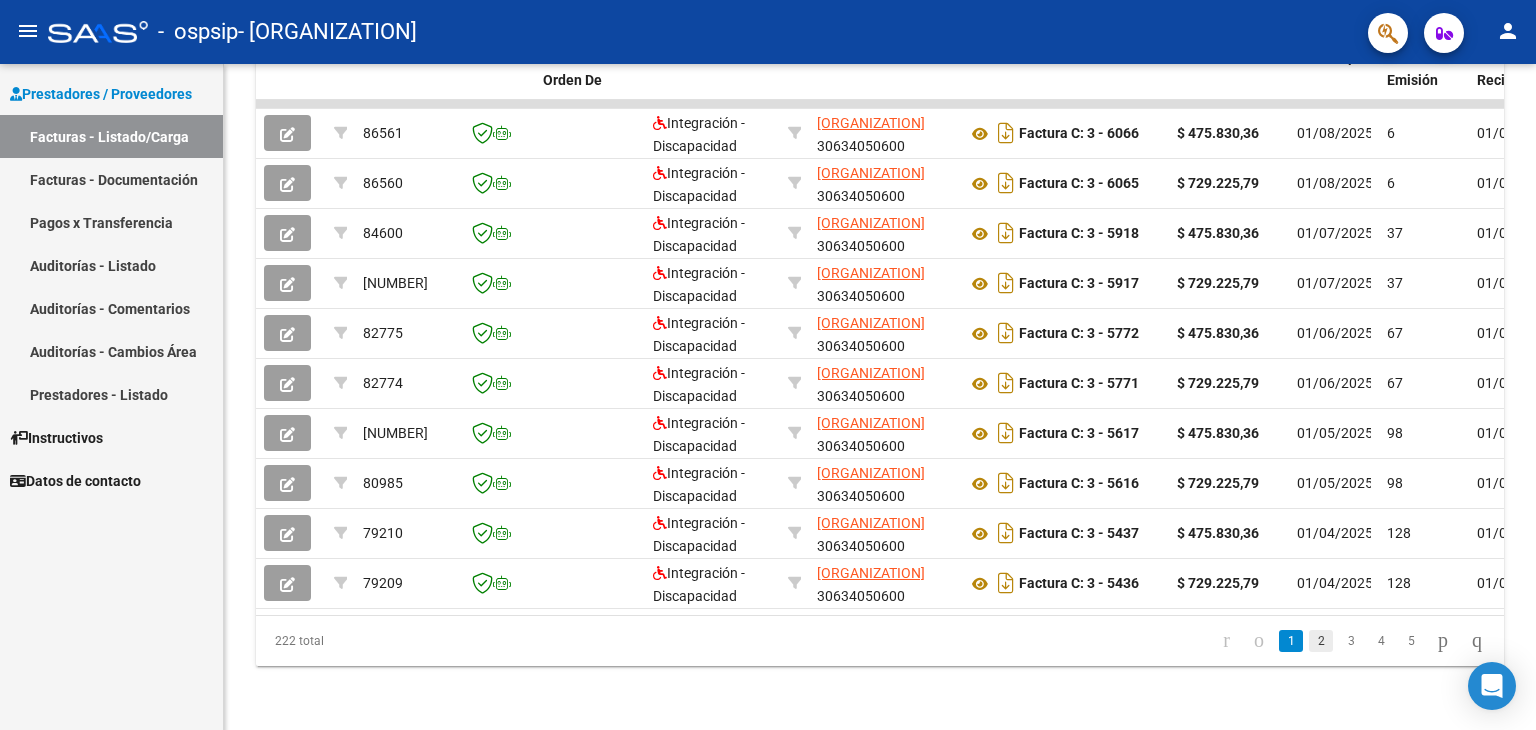 click on "2" 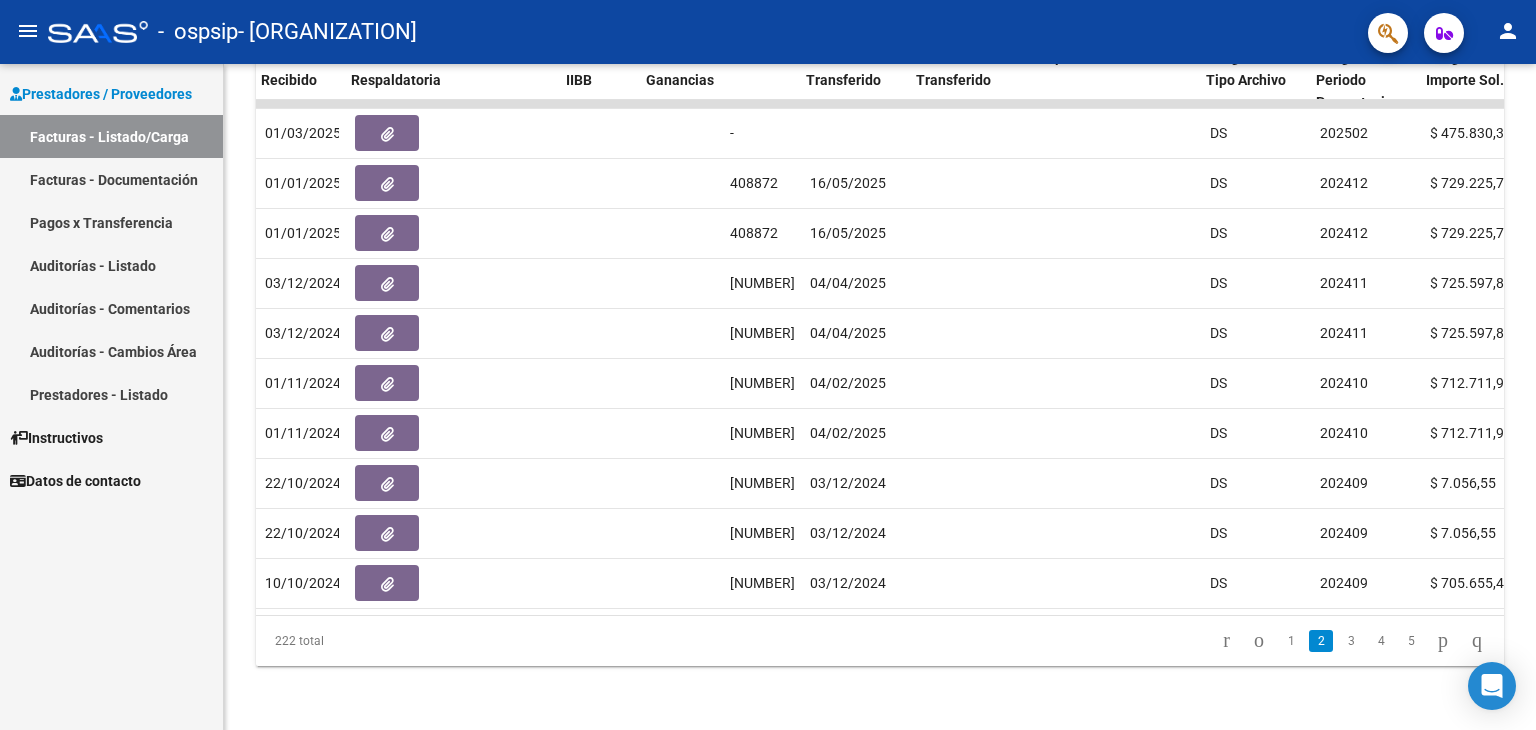 scroll, scrollTop: 0, scrollLeft: 1219, axis: horizontal 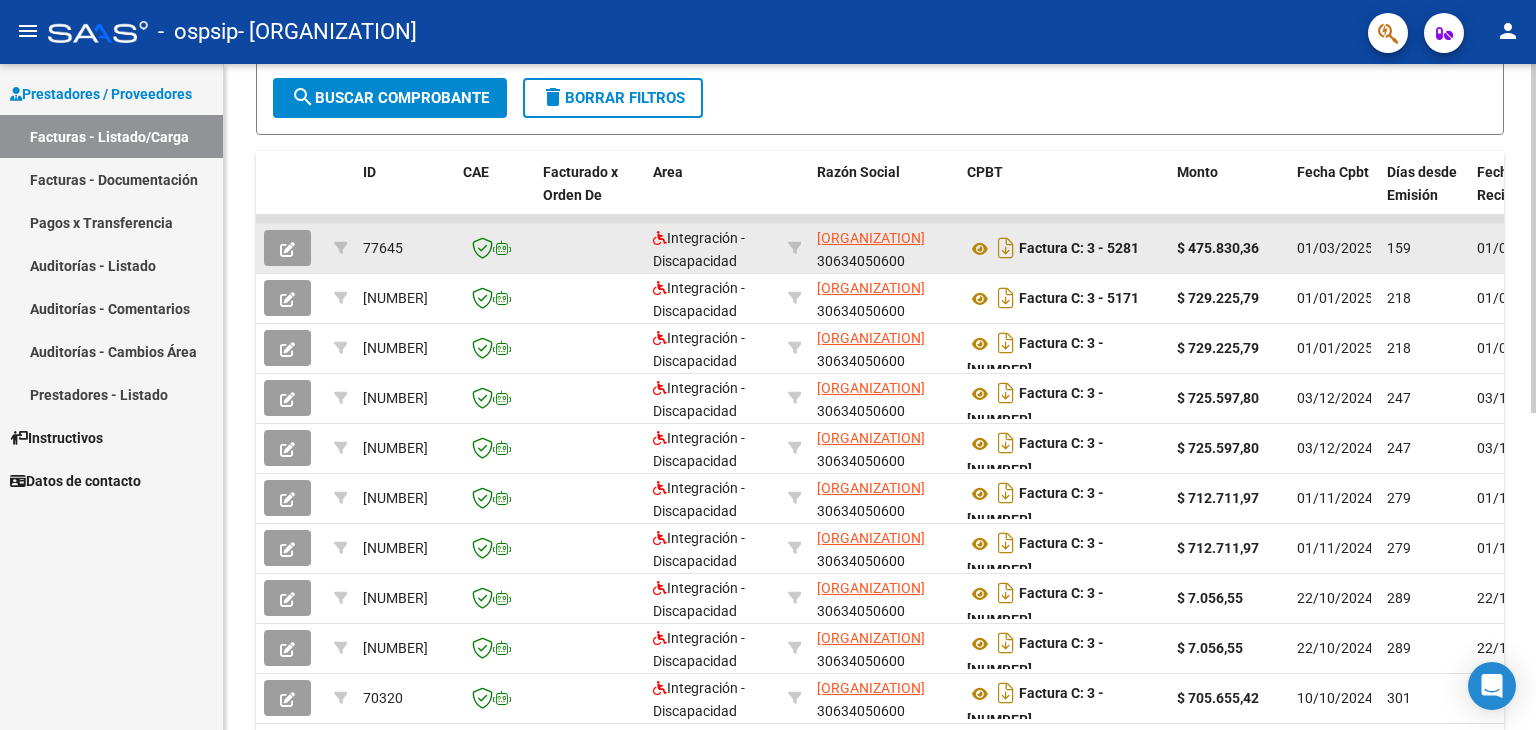 click 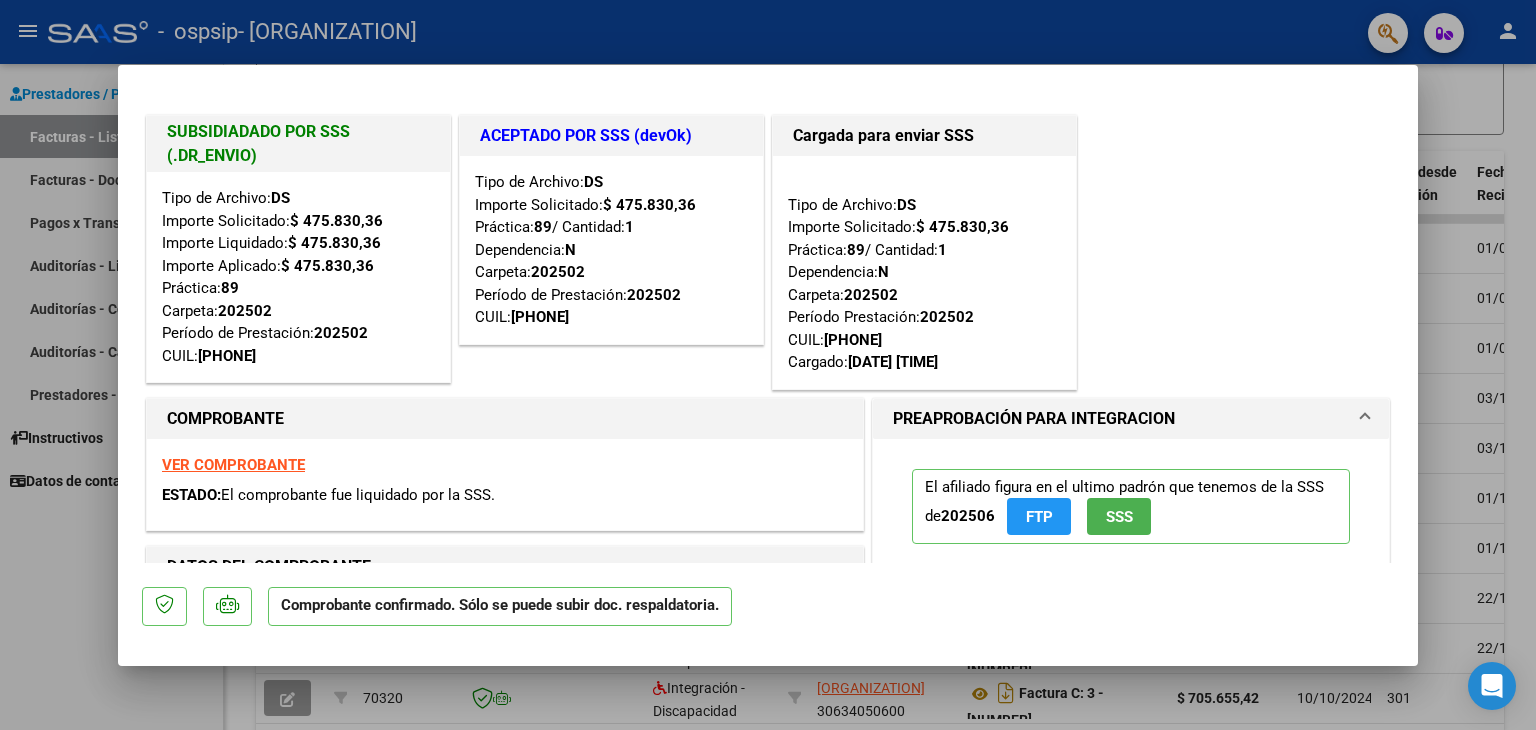 click at bounding box center [768, 365] 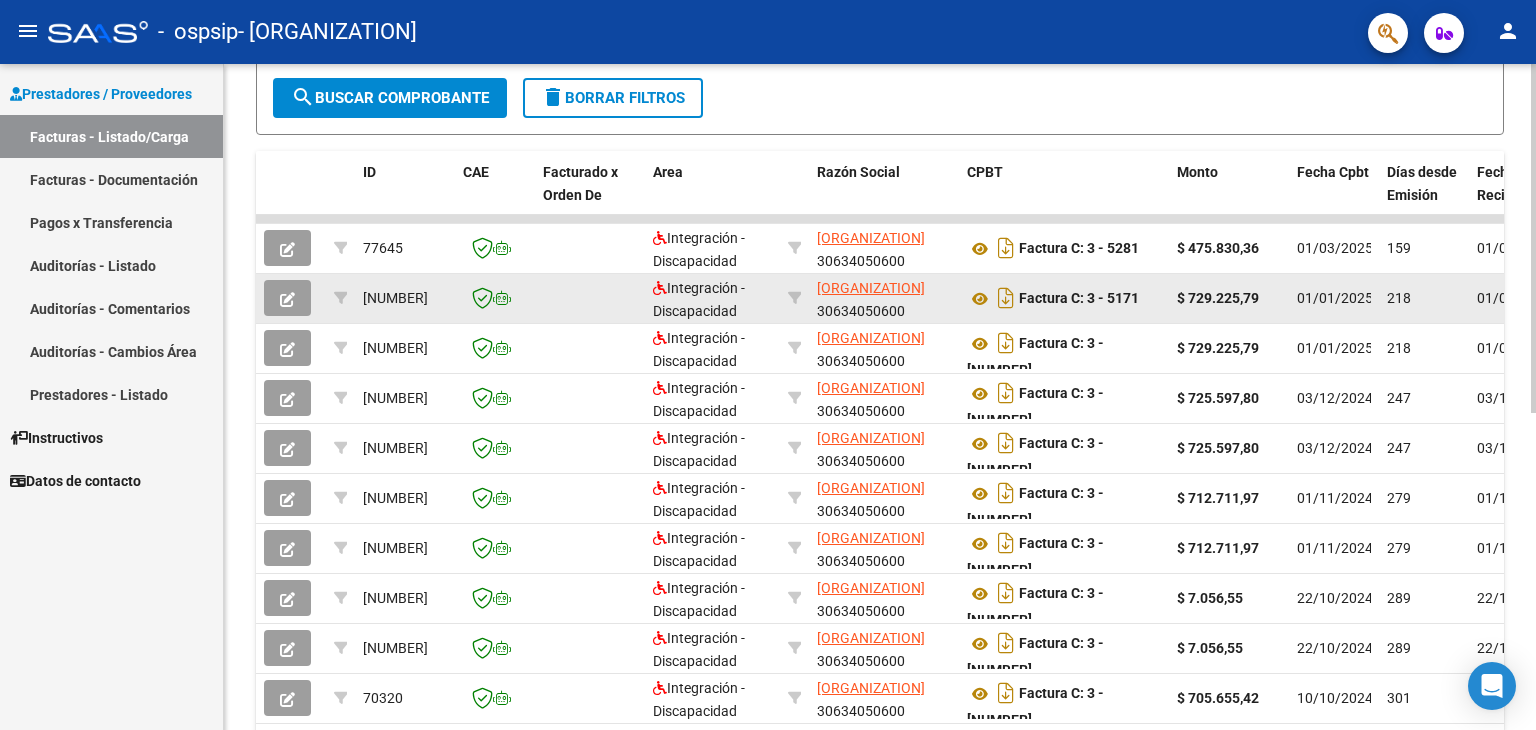 click 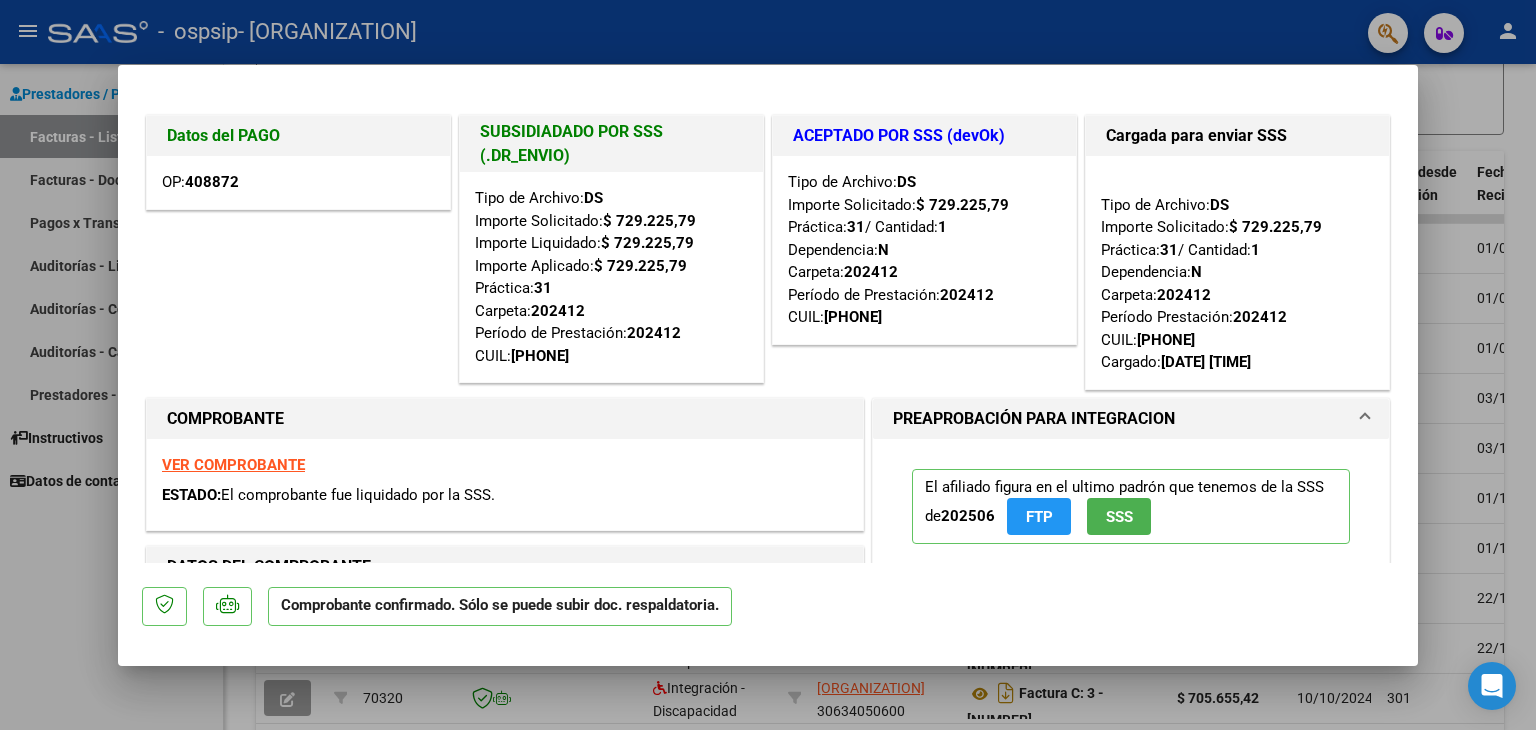 click on "Datos del PAGO OP: [NUMBER]" at bounding box center (298, 252) 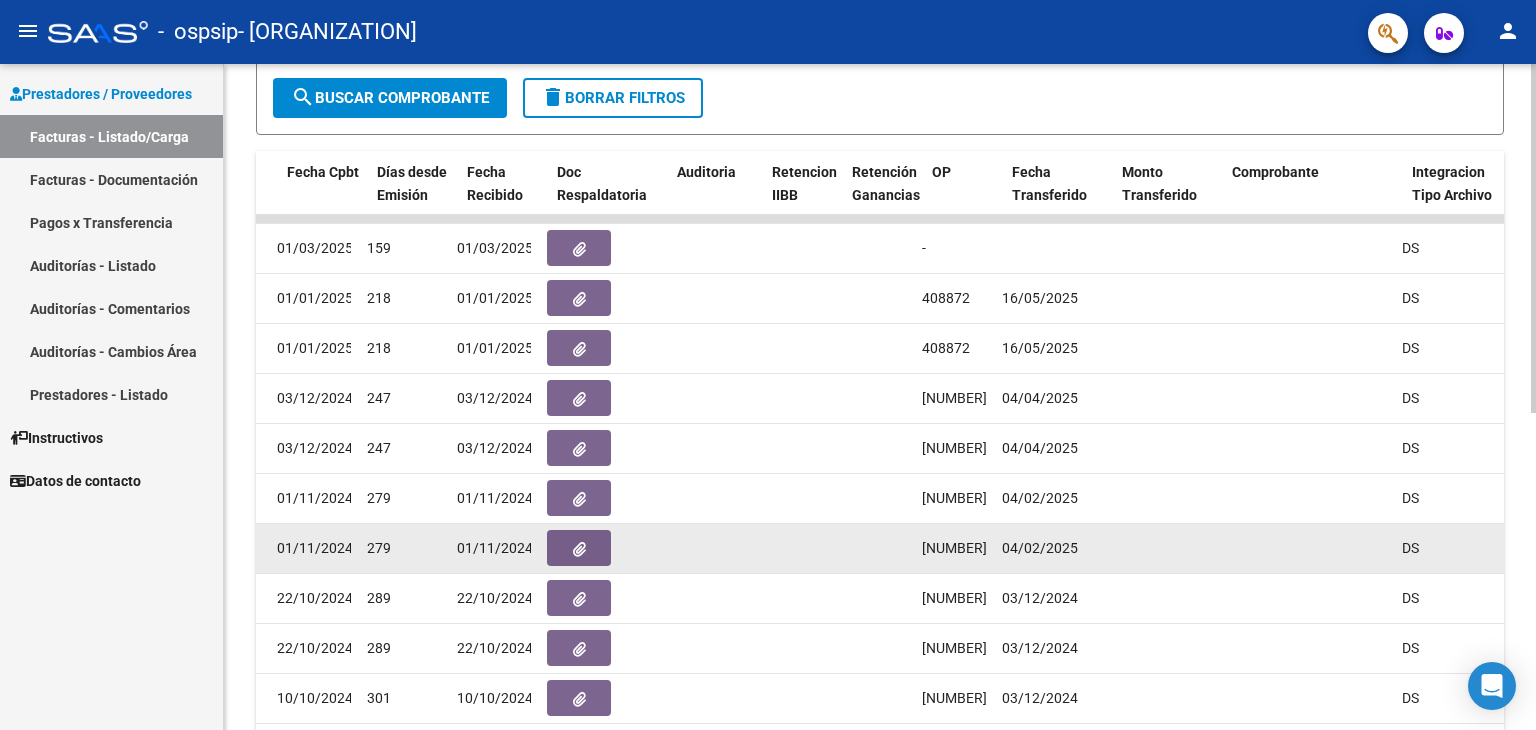 click on "279" 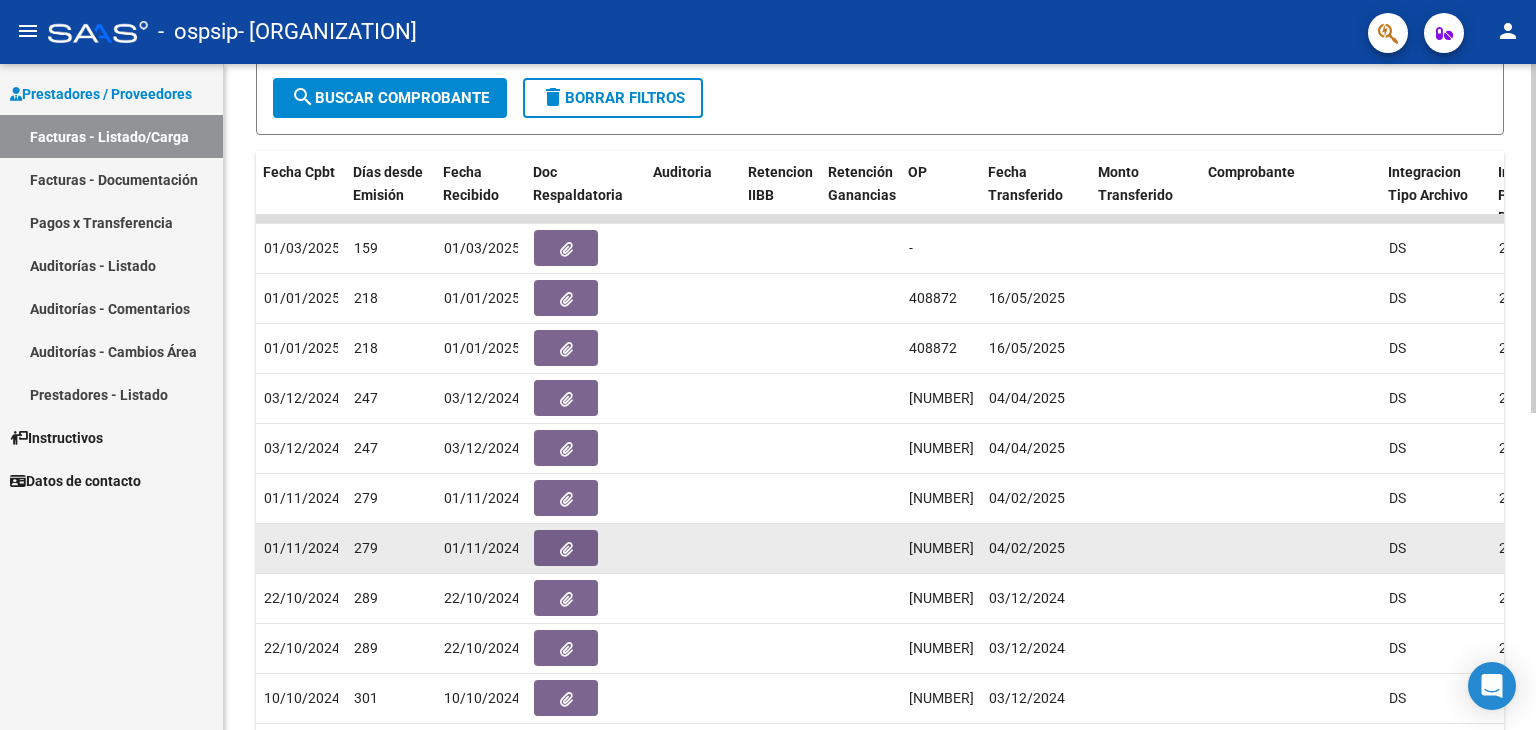 click on "279" 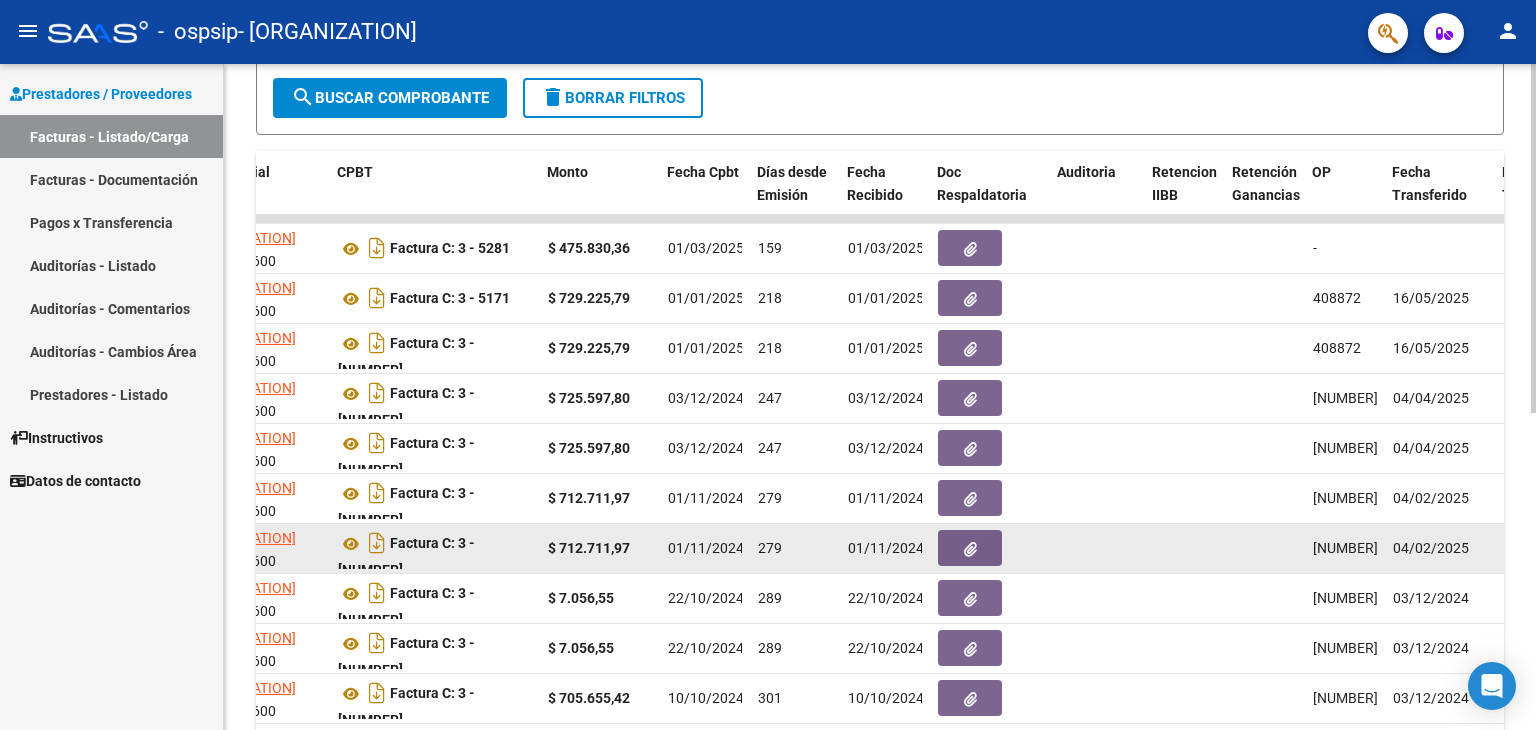 scroll, scrollTop: 0, scrollLeft: 629, axis: horizontal 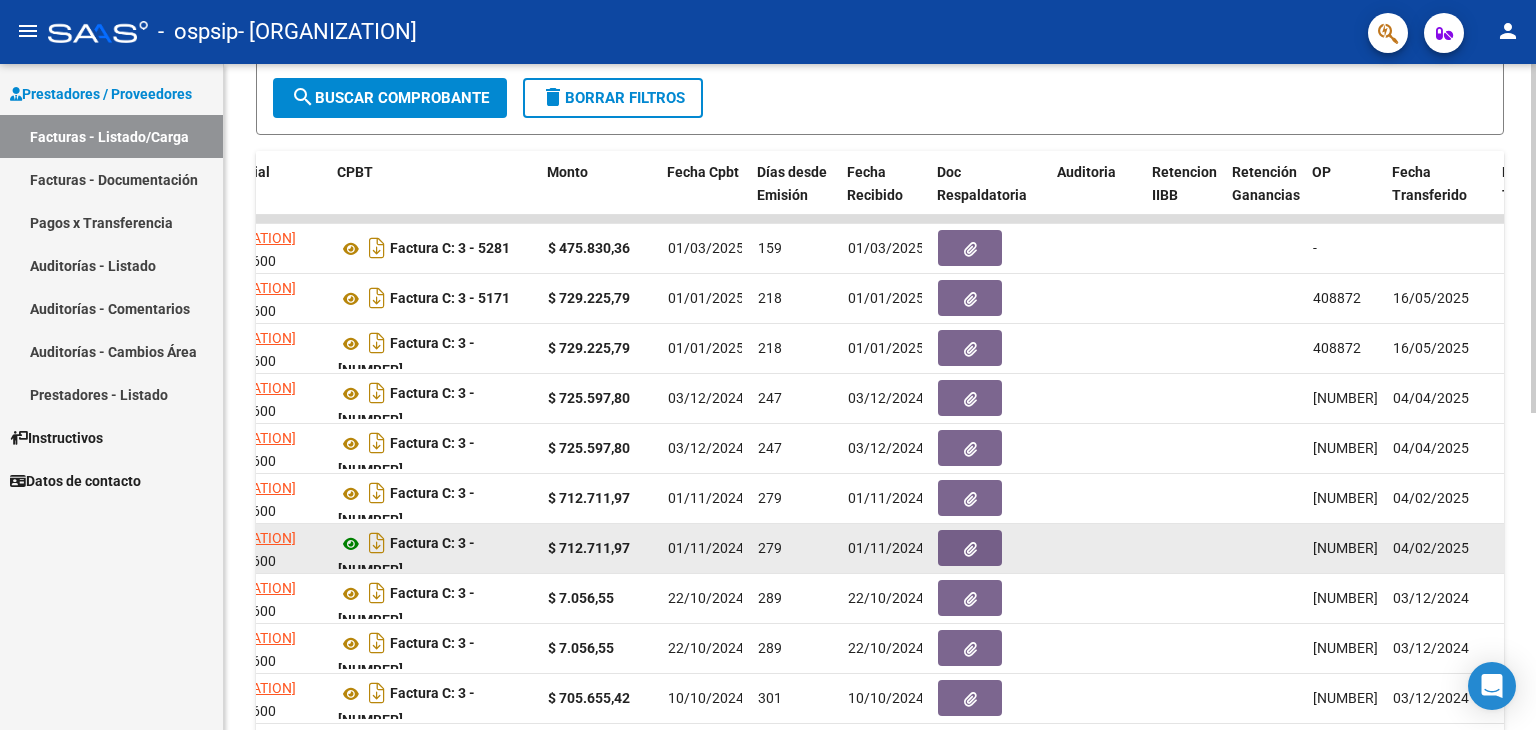 click 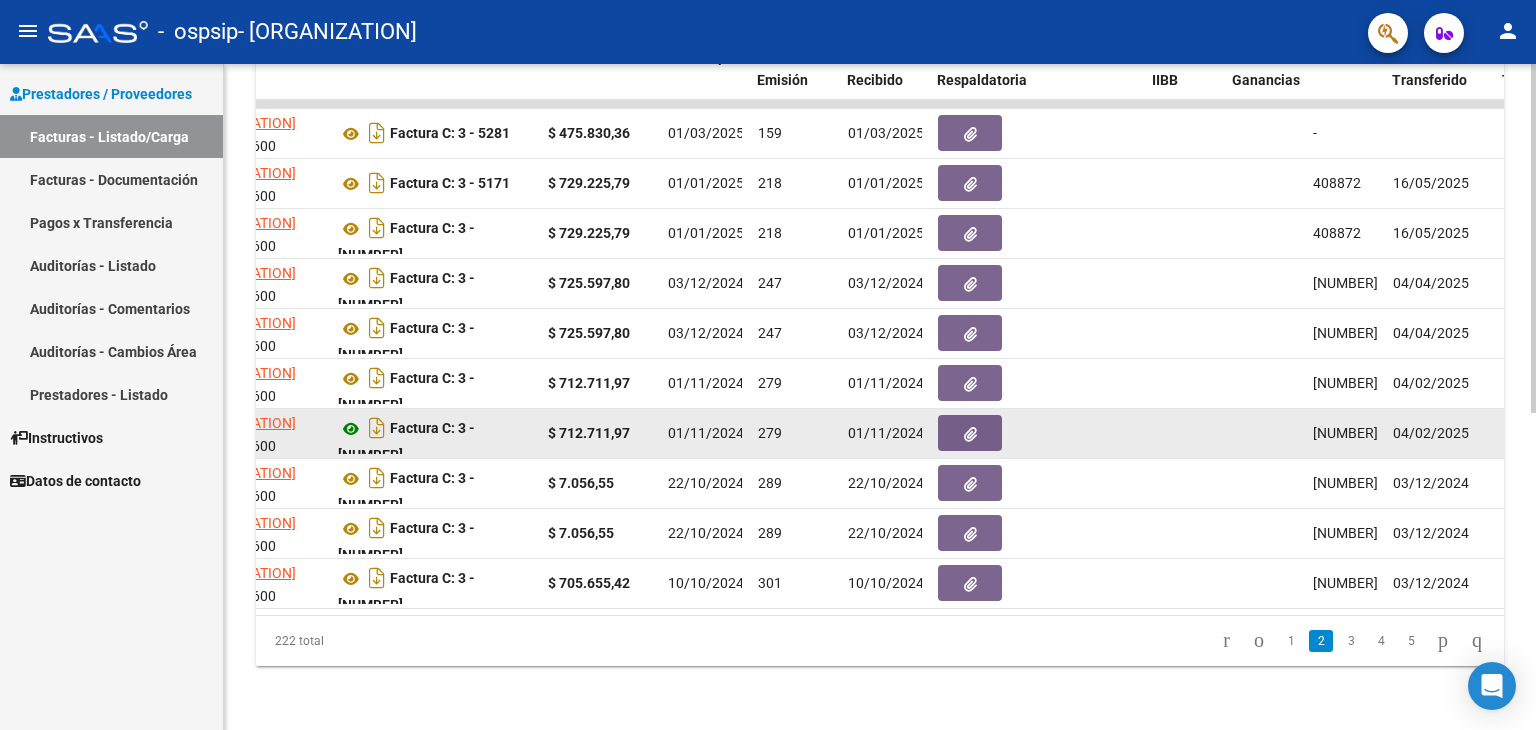 click on "1" 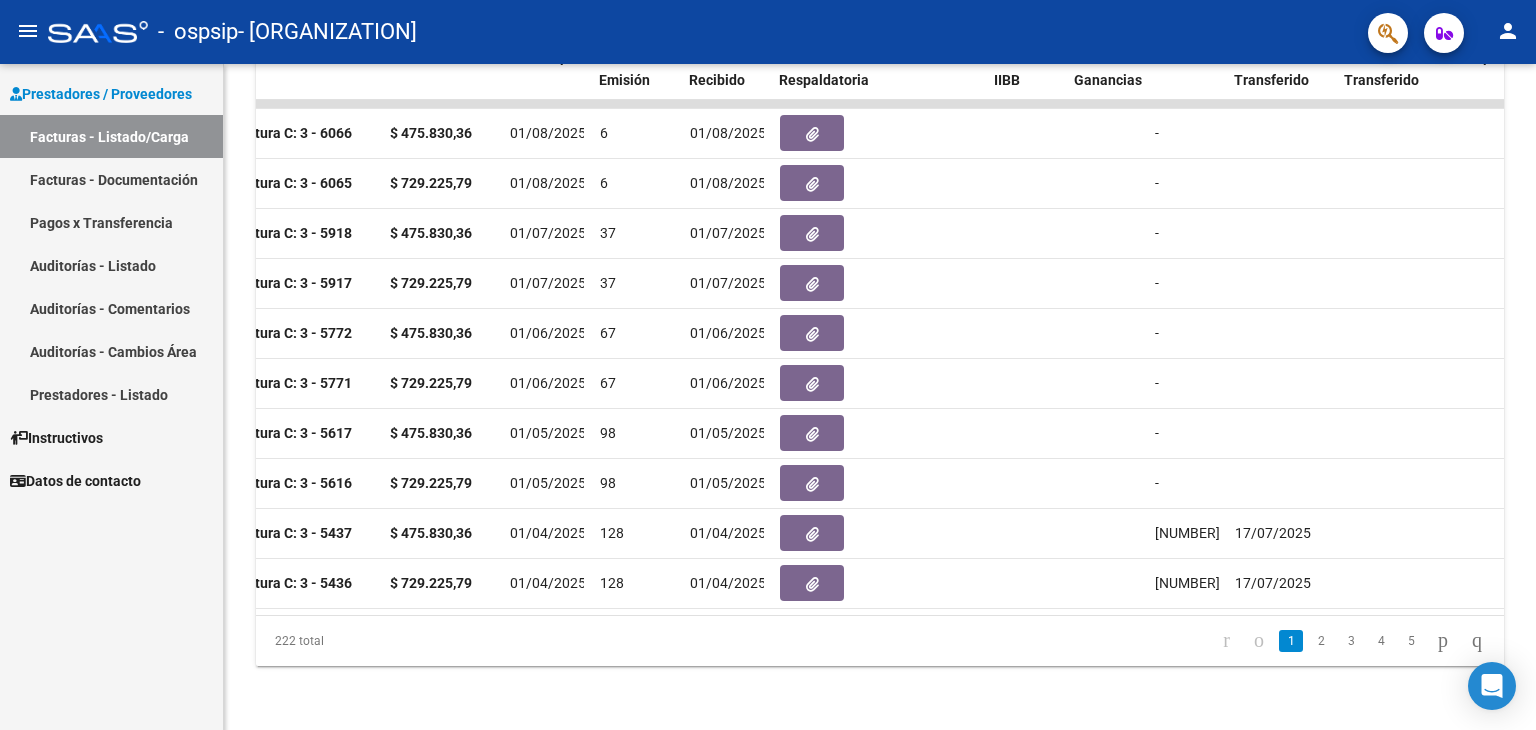 scroll, scrollTop: 0, scrollLeft: 788, axis: horizontal 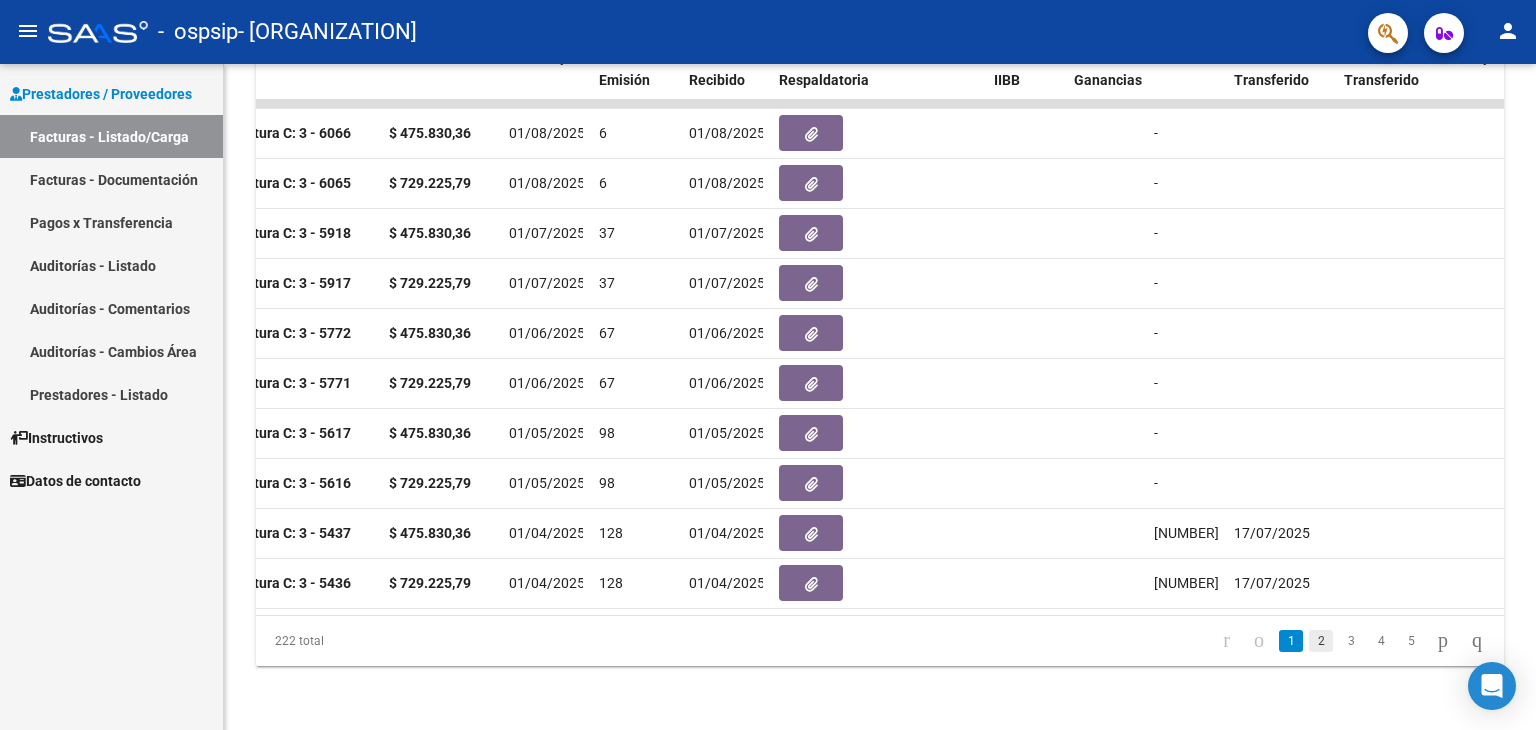 click on "2" 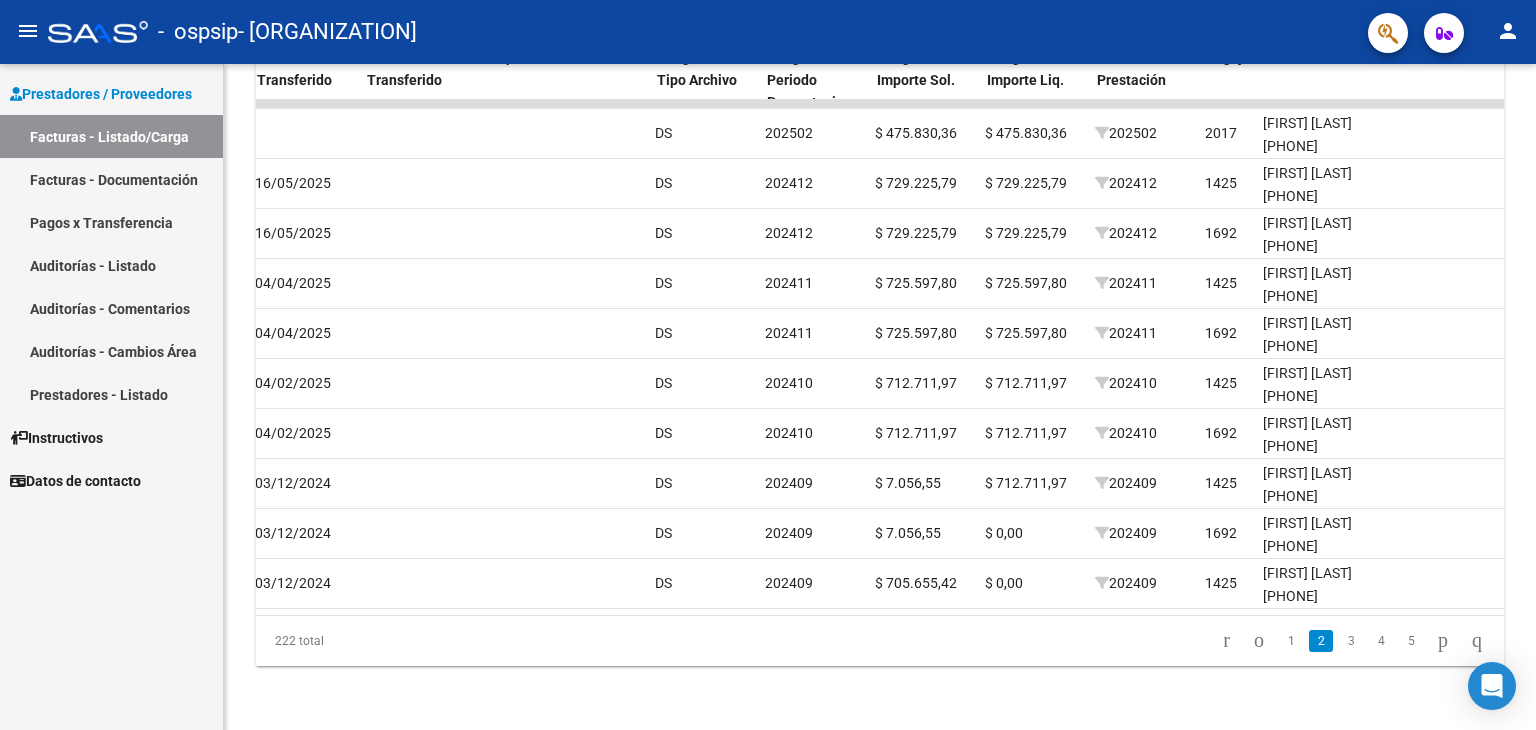 scroll, scrollTop: 0, scrollLeft: 1770, axis: horizontal 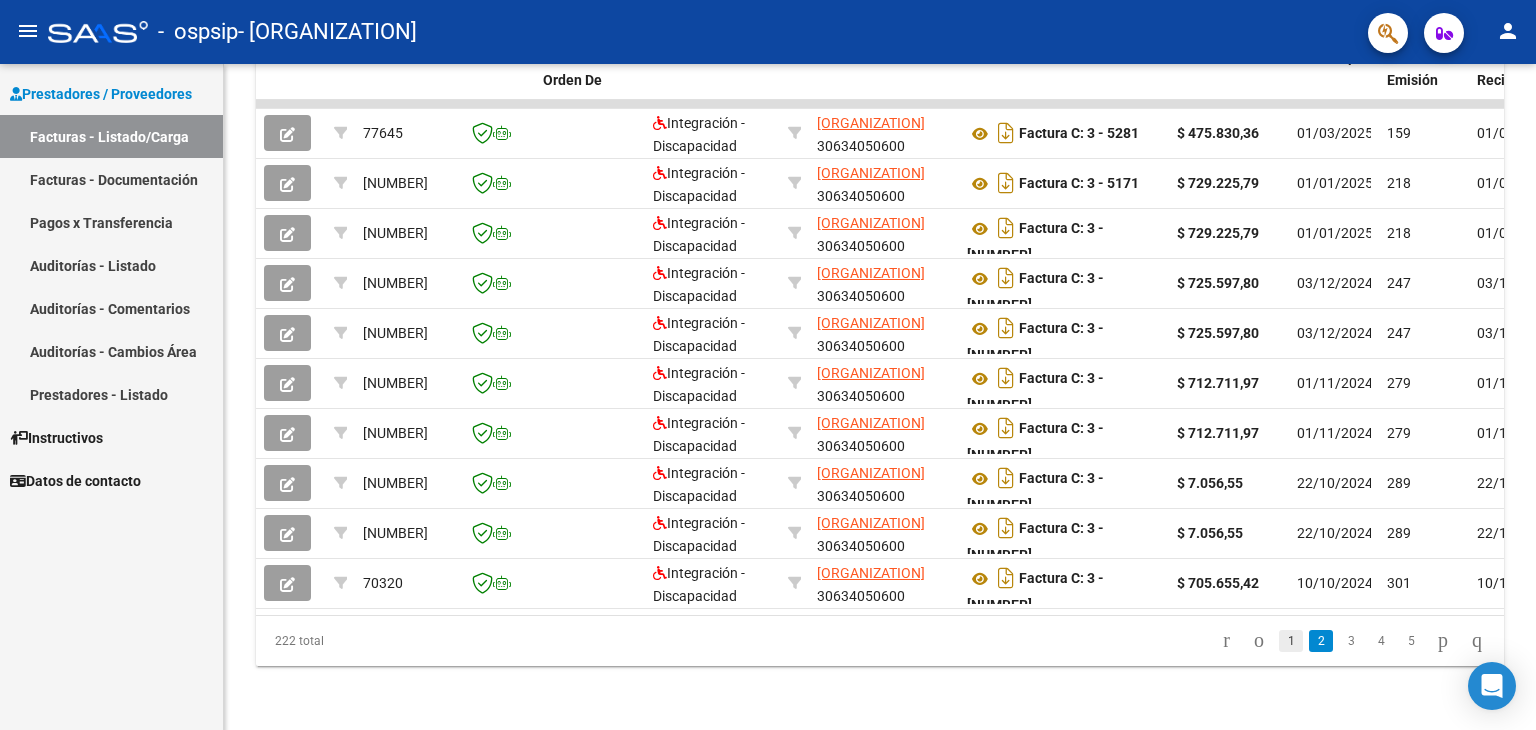 click on "1" 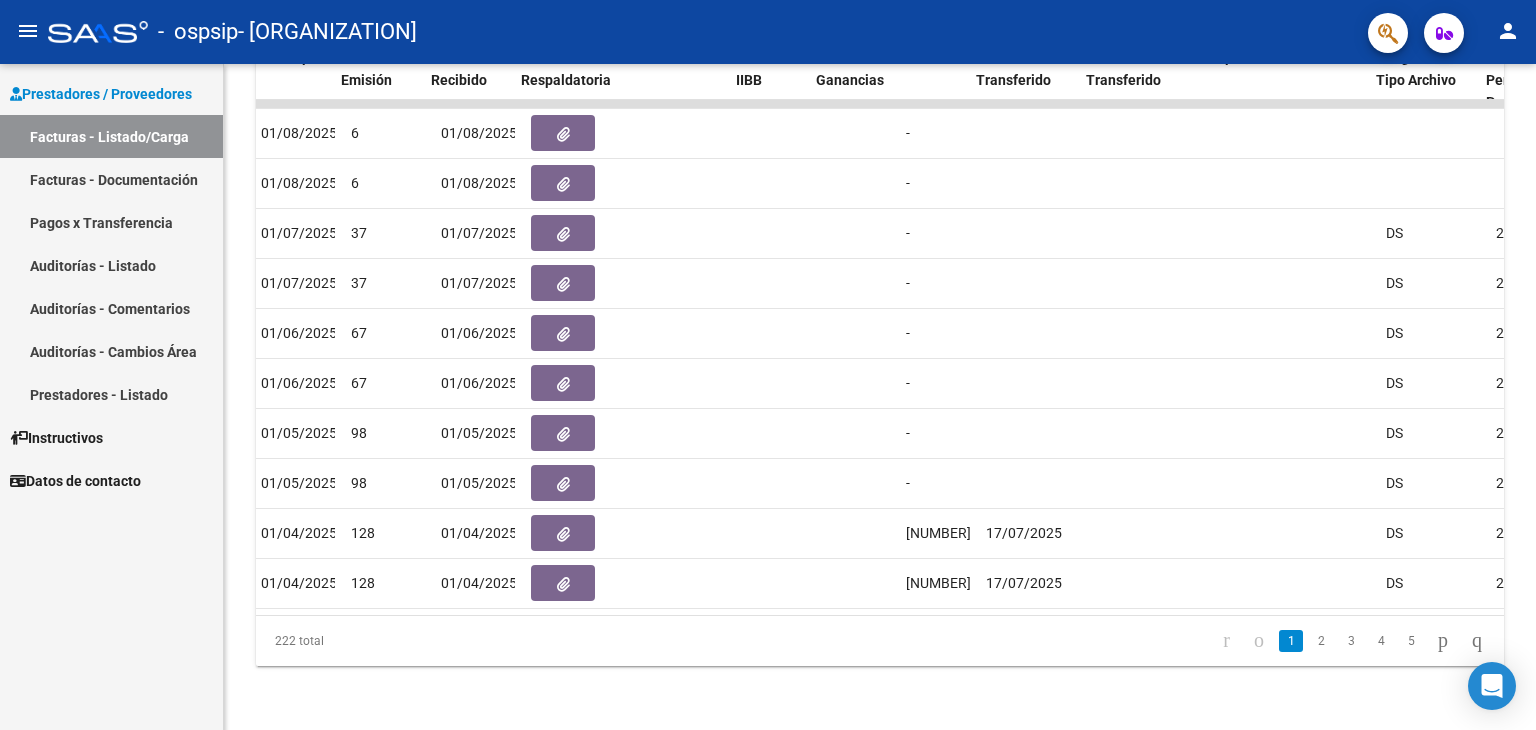 scroll, scrollTop: 0, scrollLeft: 1056, axis: horizontal 